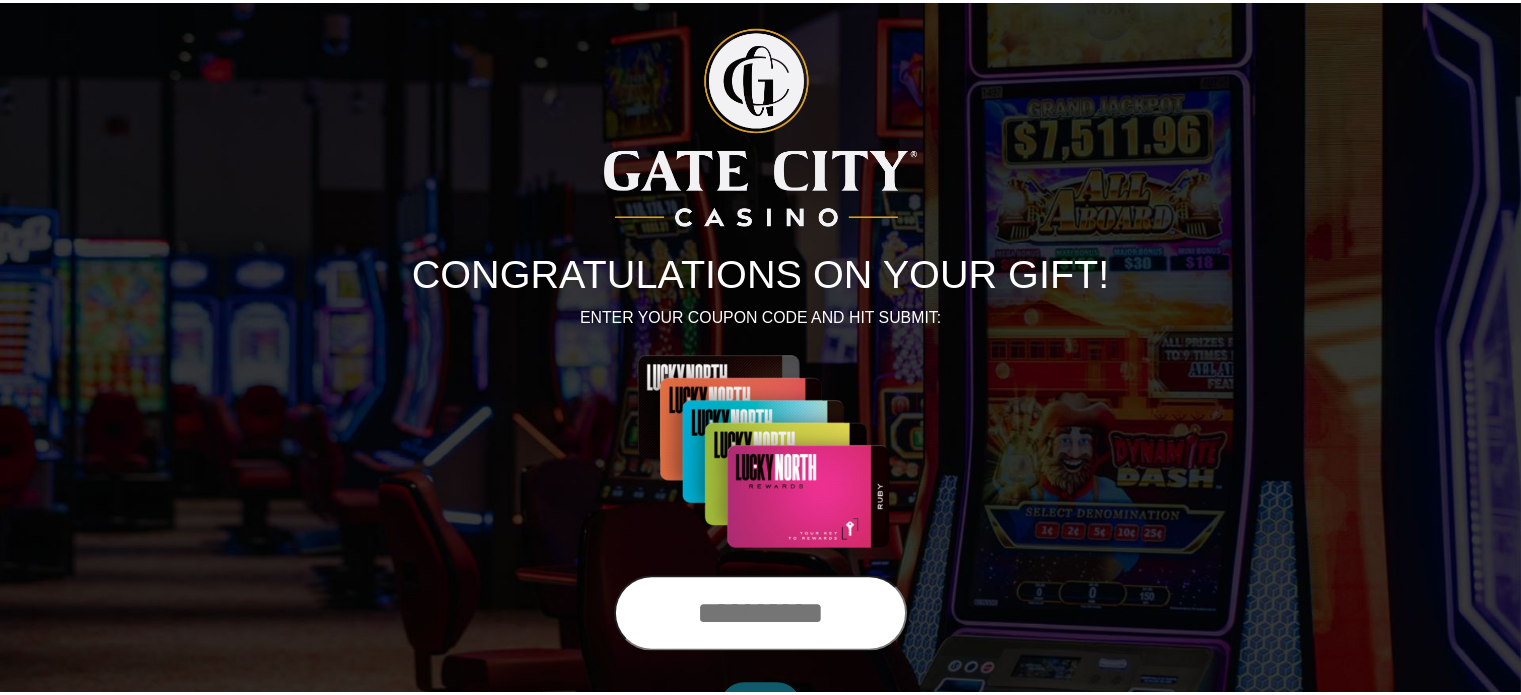 scroll, scrollTop: 0, scrollLeft: 0, axis: both 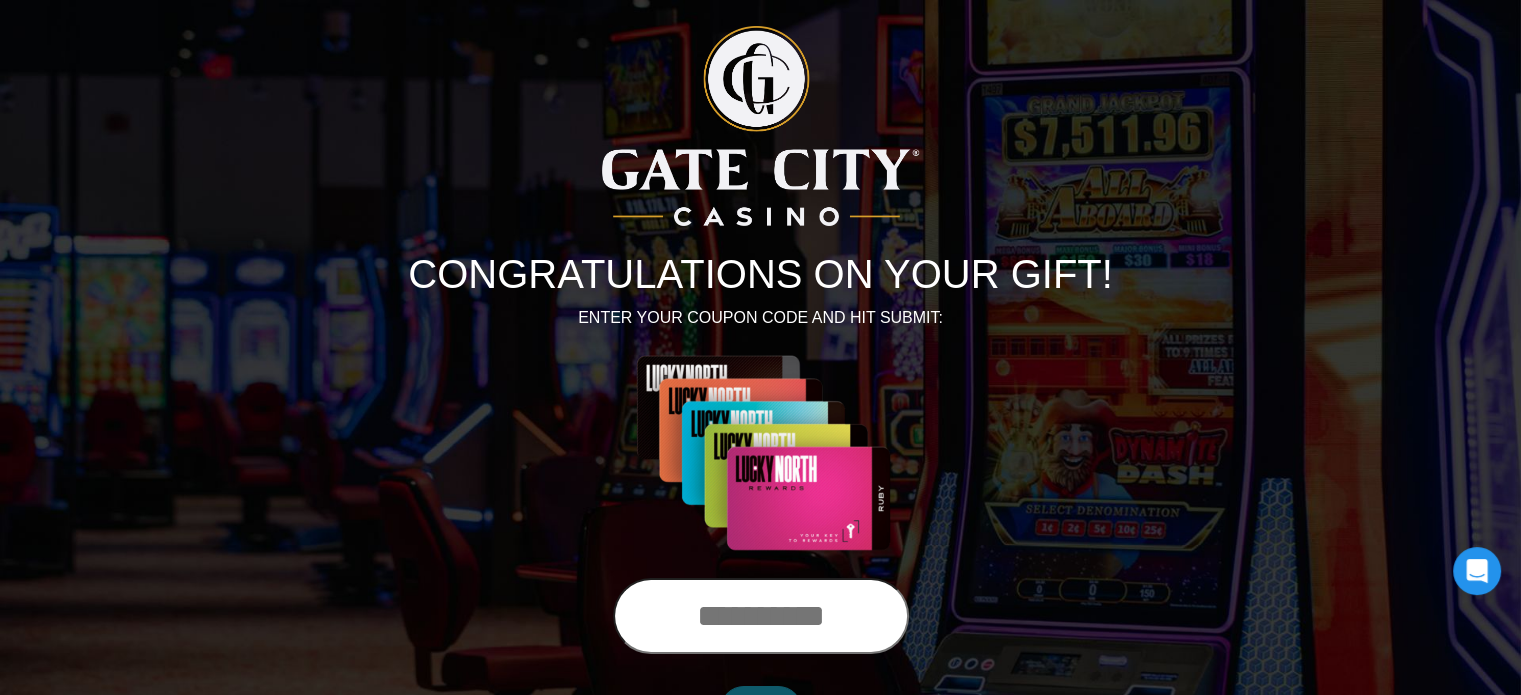 click at bounding box center (761, 616) 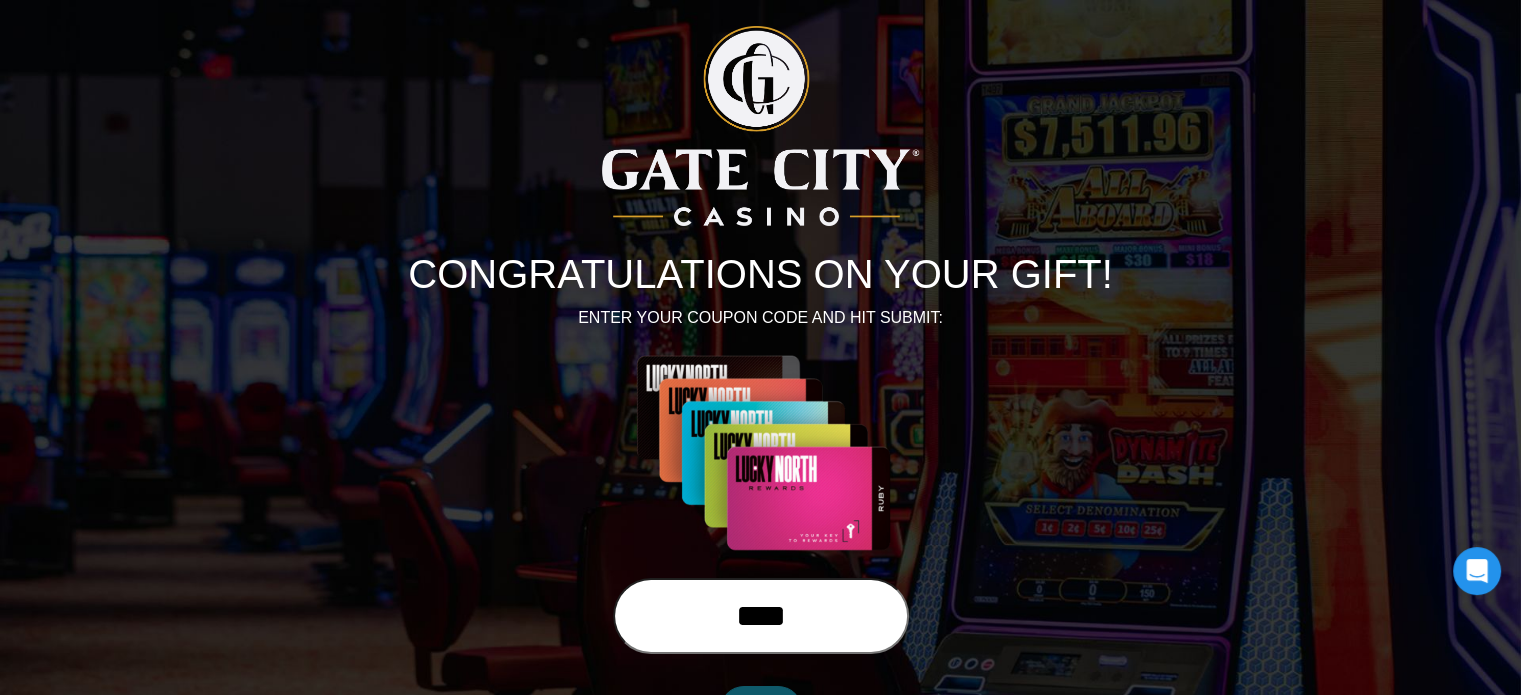 click on "****" at bounding box center [761, 616] 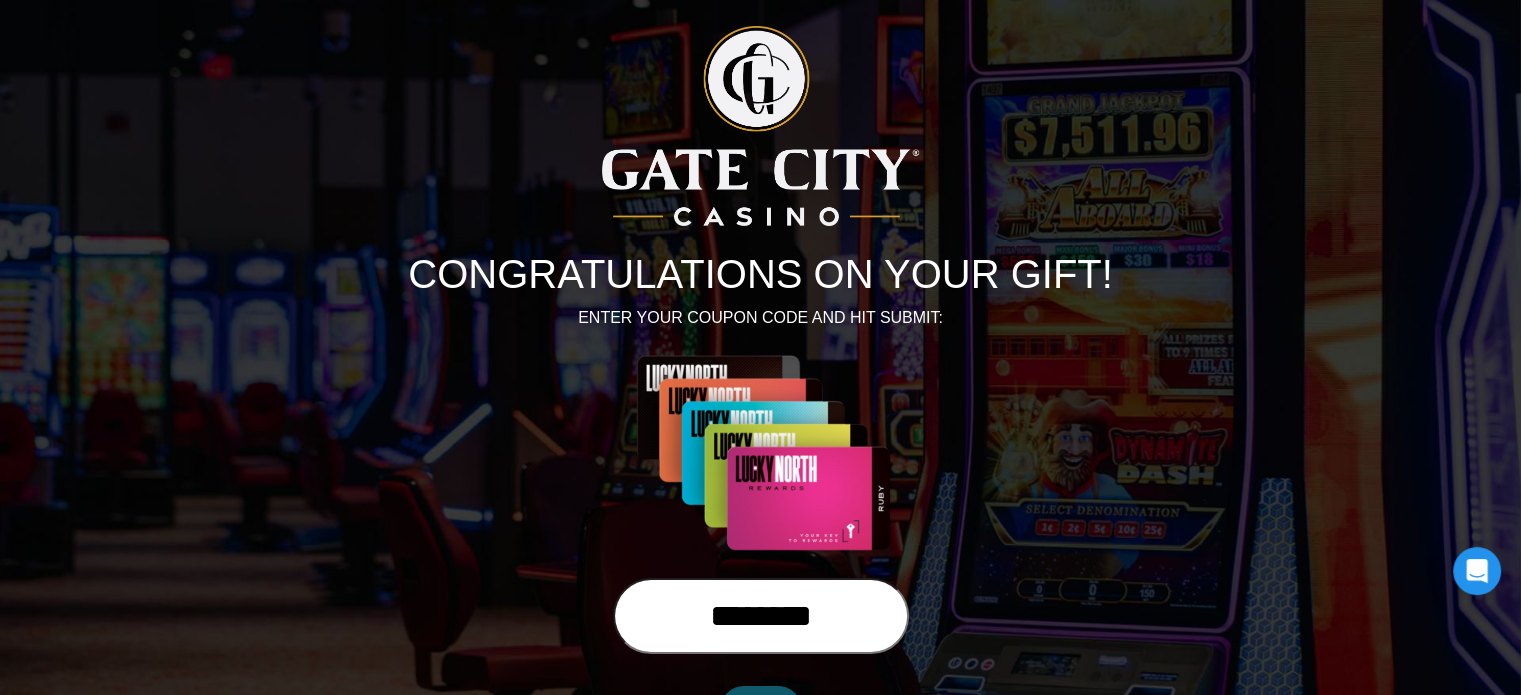 click on "********" at bounding box center (761, 616) 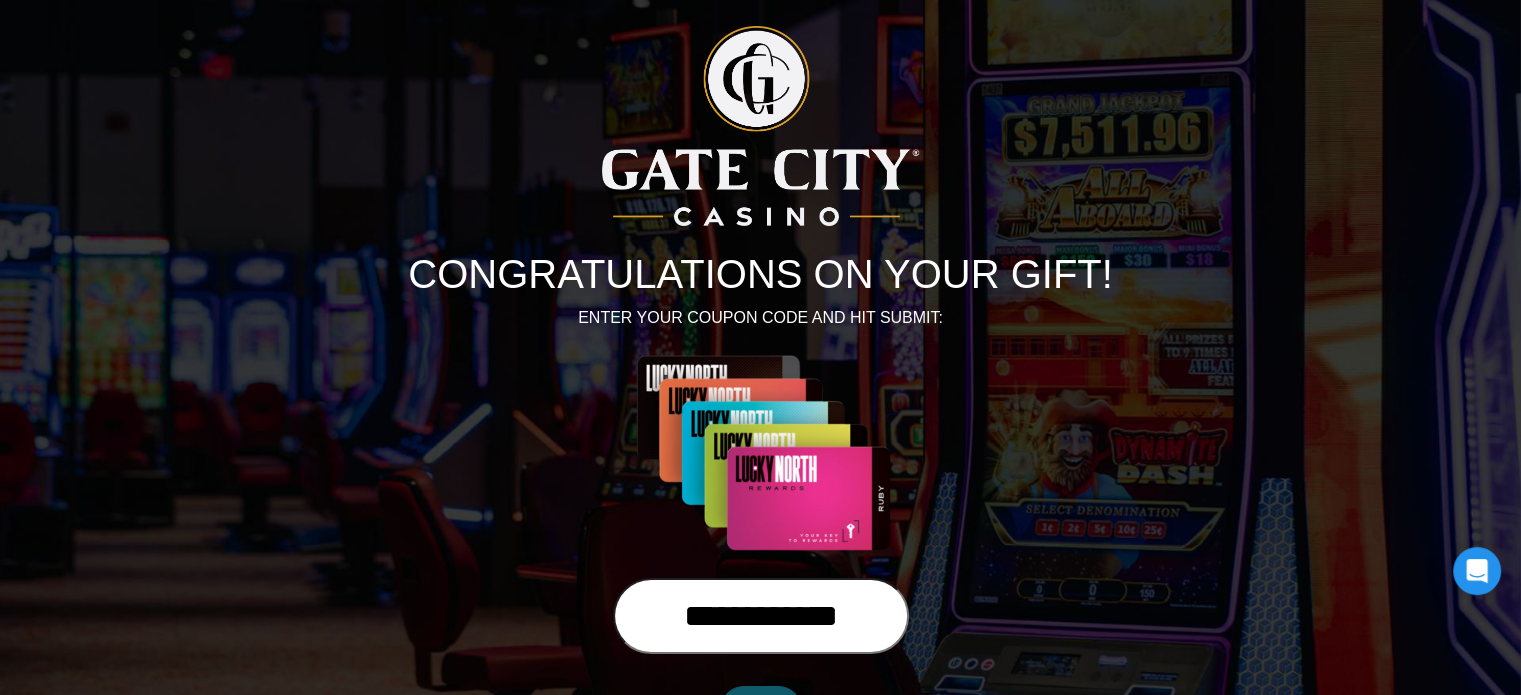 type on "**********" 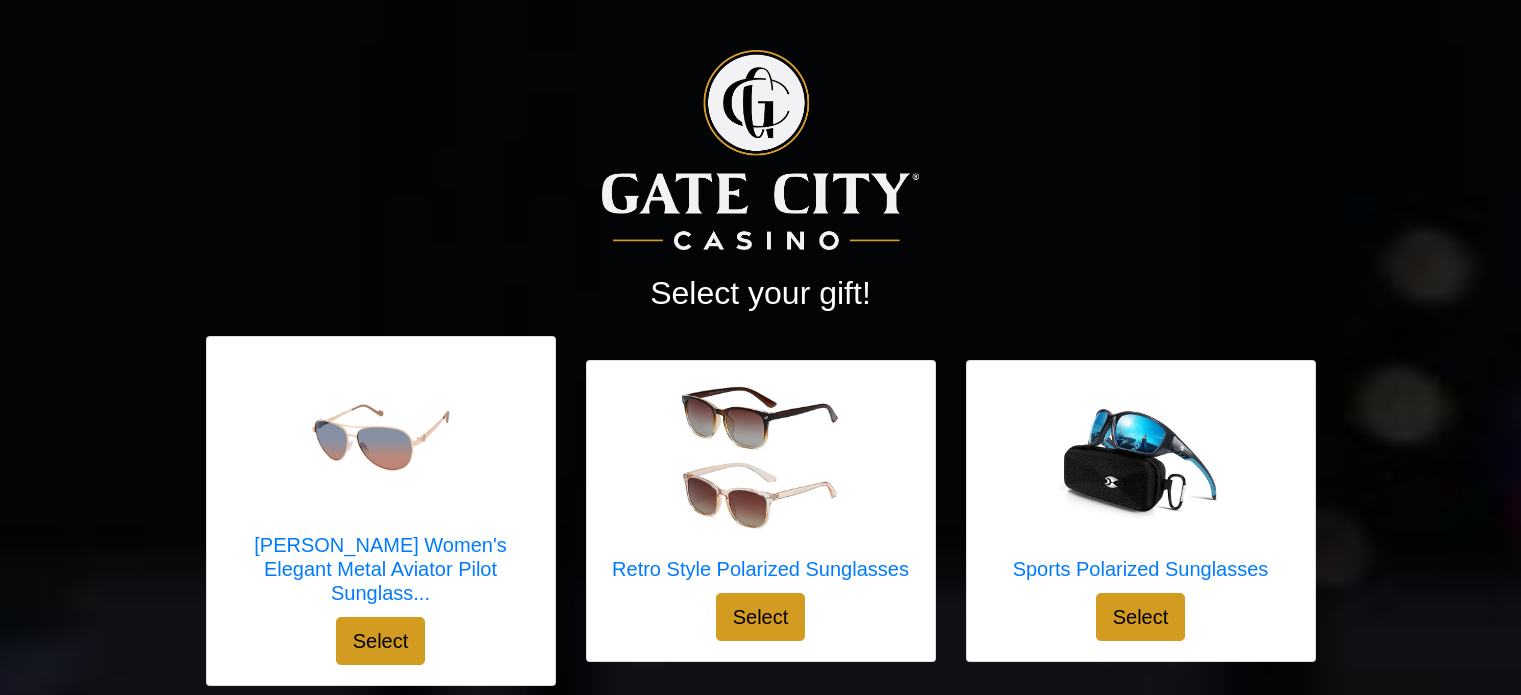 scroll, scrollTop: 0, scrollLeft: 0, axis: both 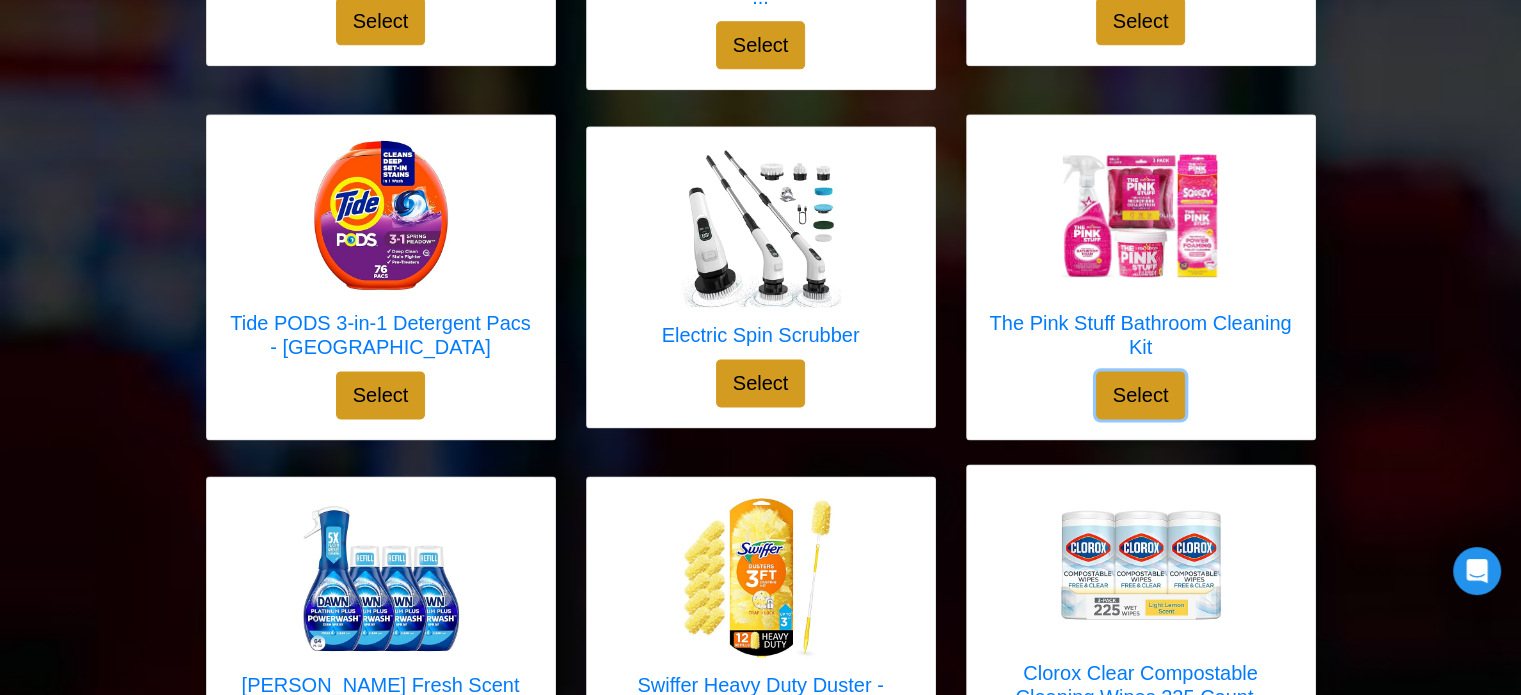click on "Select" at bounding box center (1141, 395) 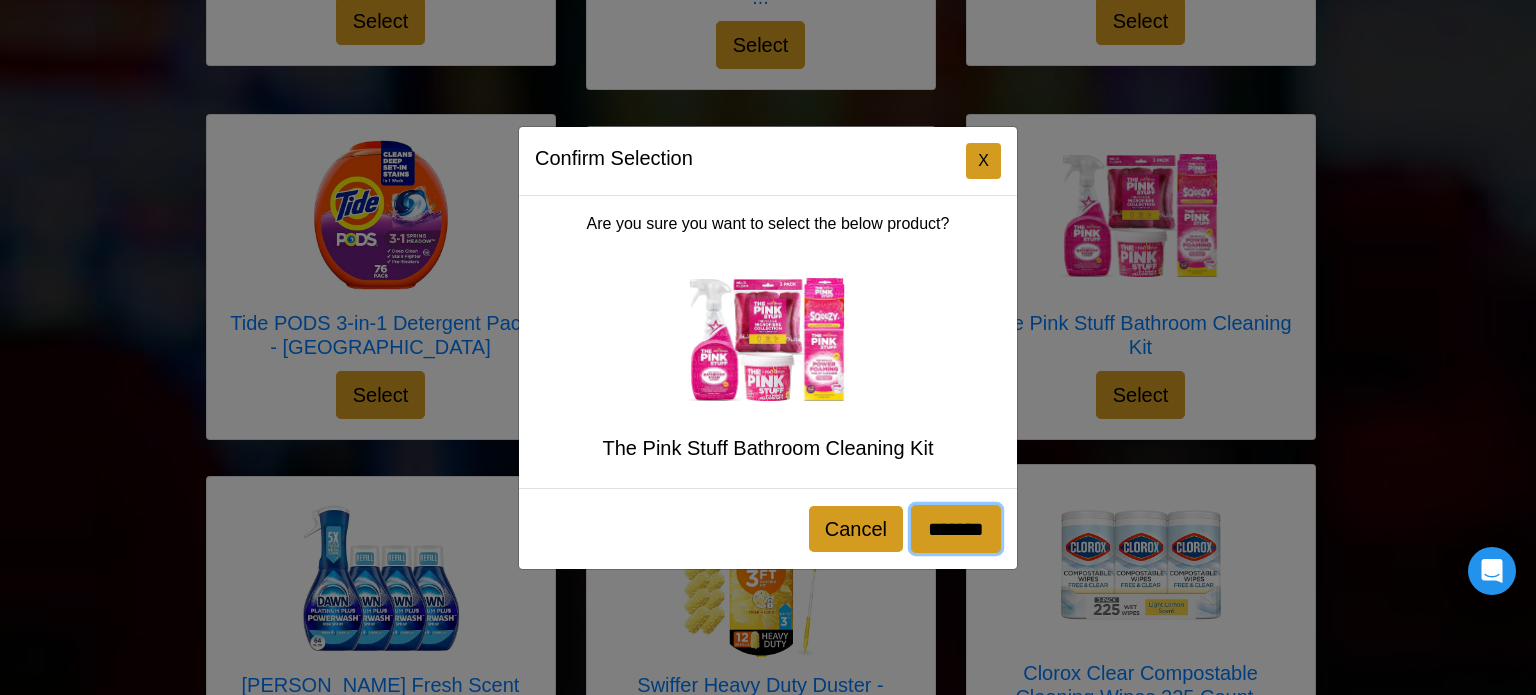 click on "*******" at bounding box center (956, 529) 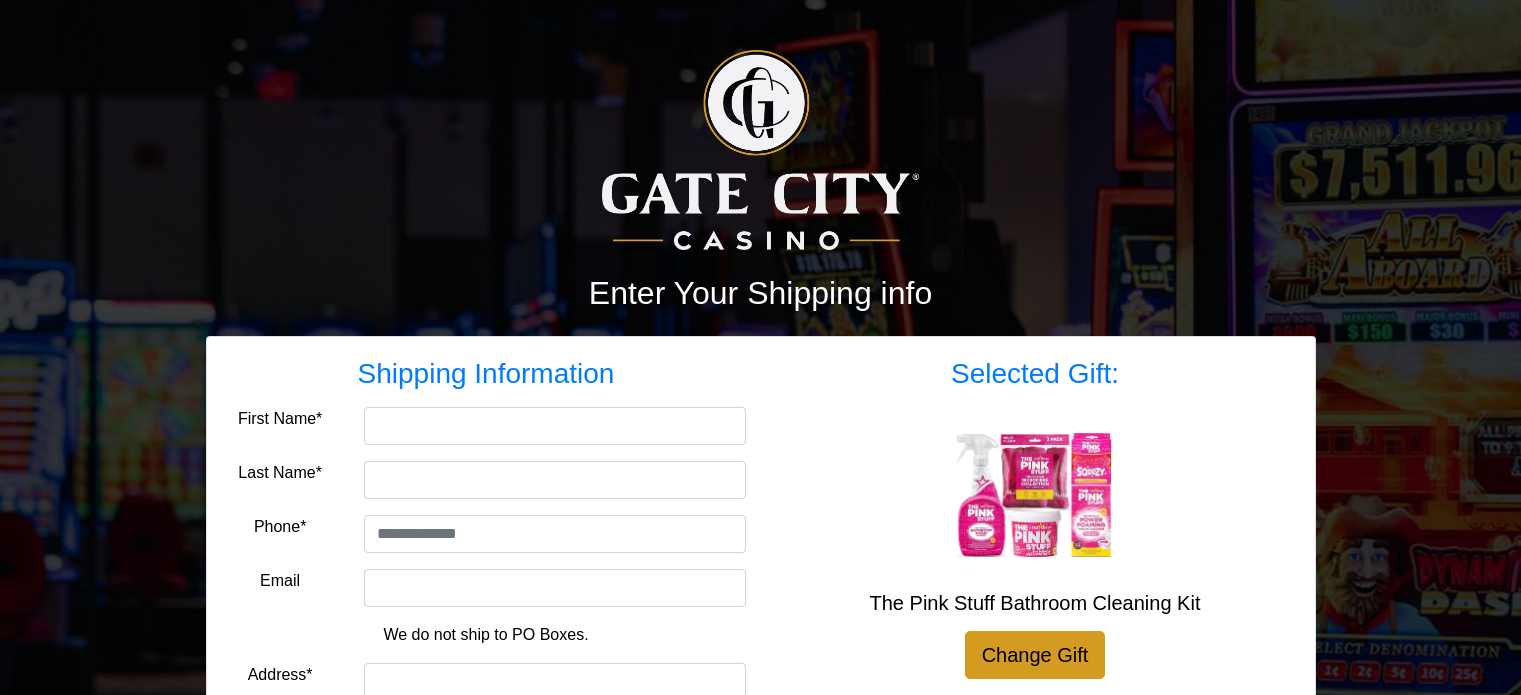 scroll, scrollTop: 0, scrollLeft: 0, axis: both 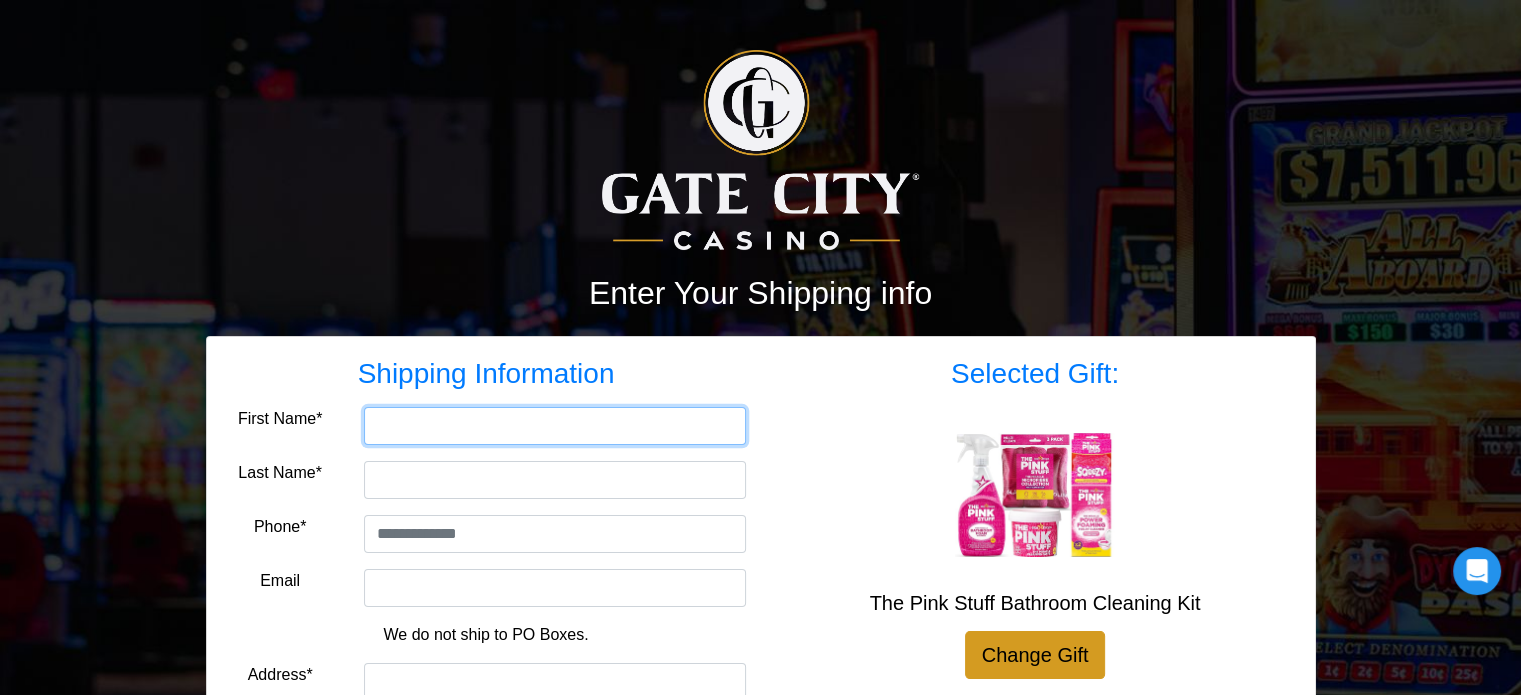 click on "First Name*" at bounding box center (555, 426) 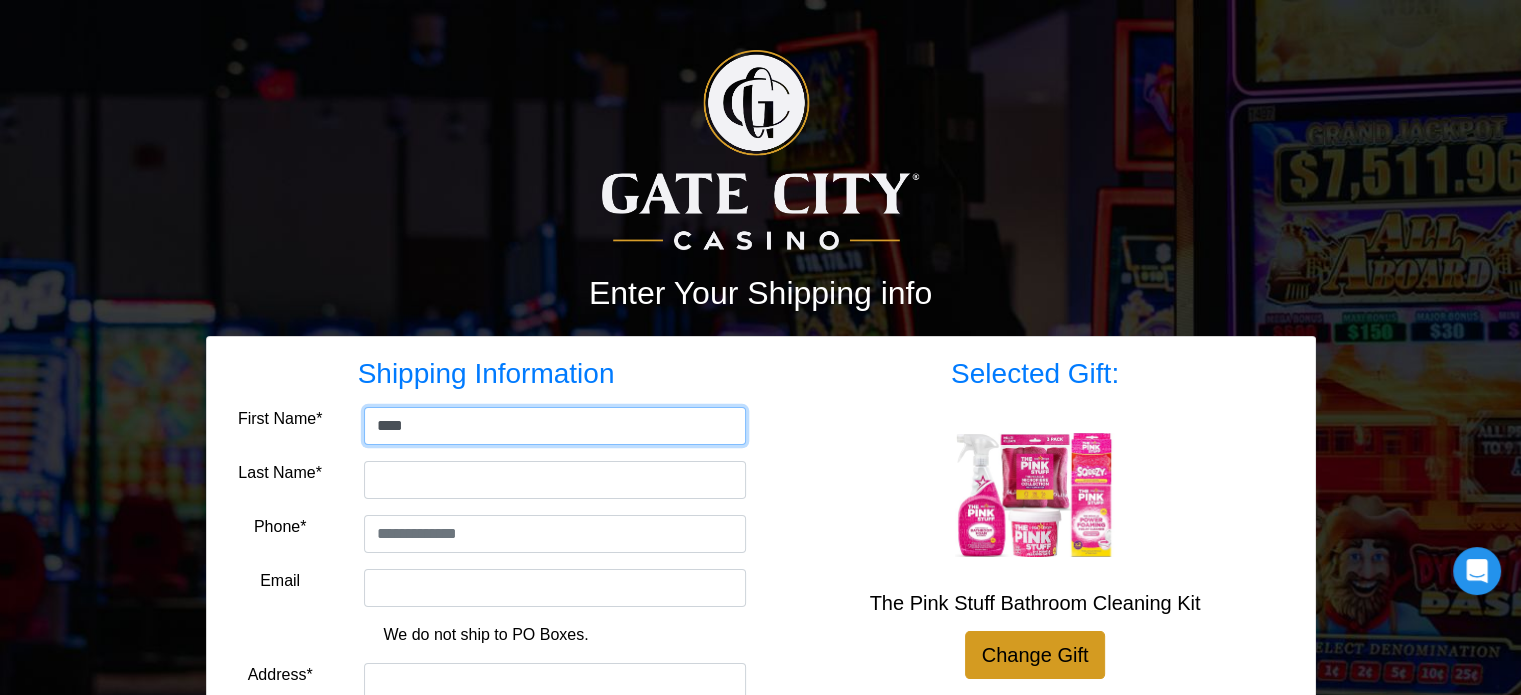 type on "******" 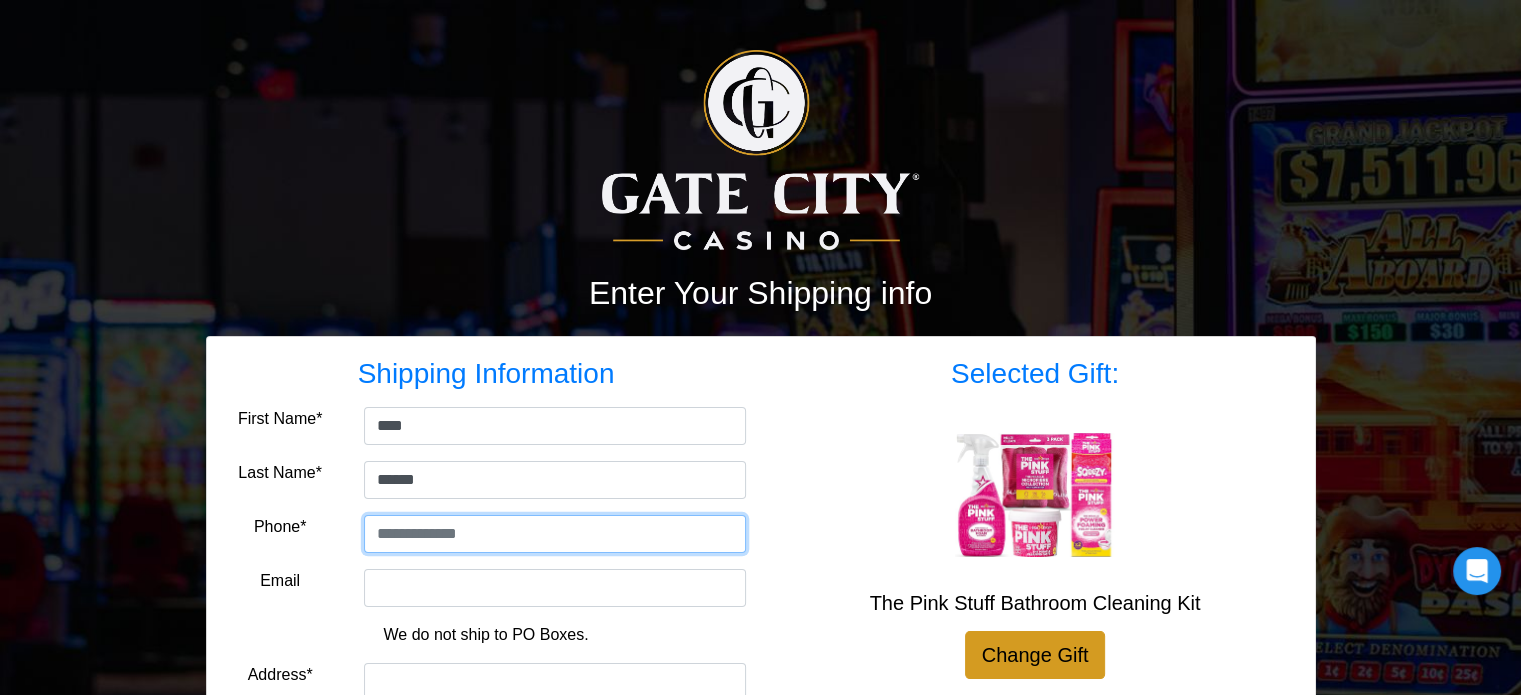 type on "**********" 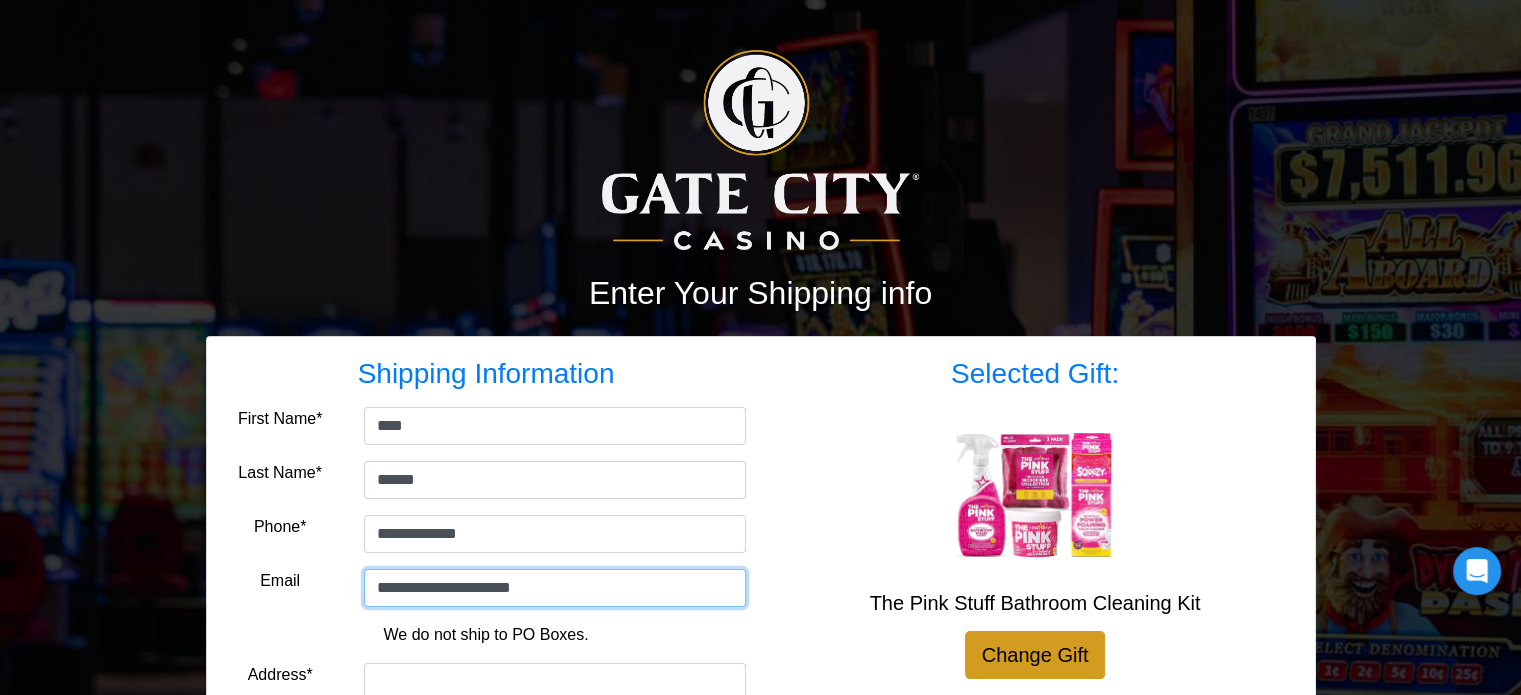 type on "**********" 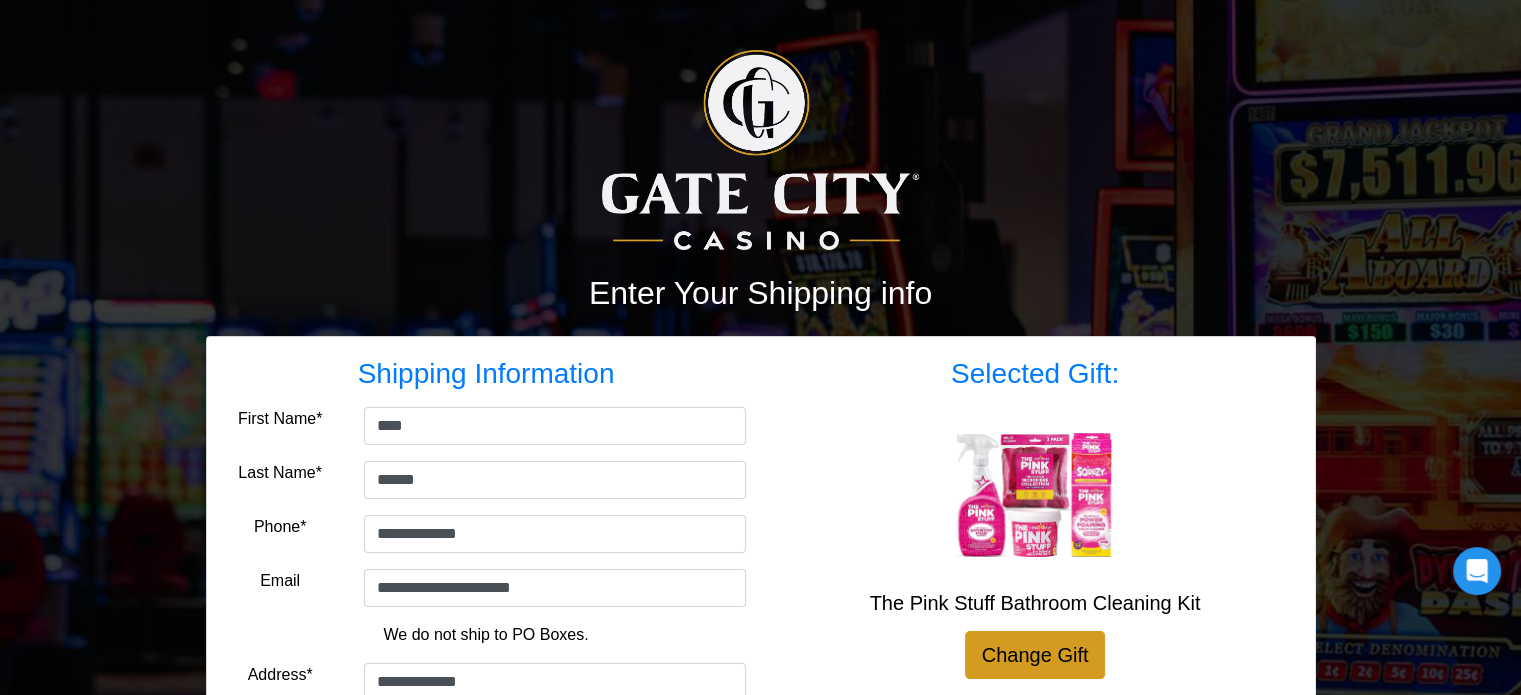 type on "******" 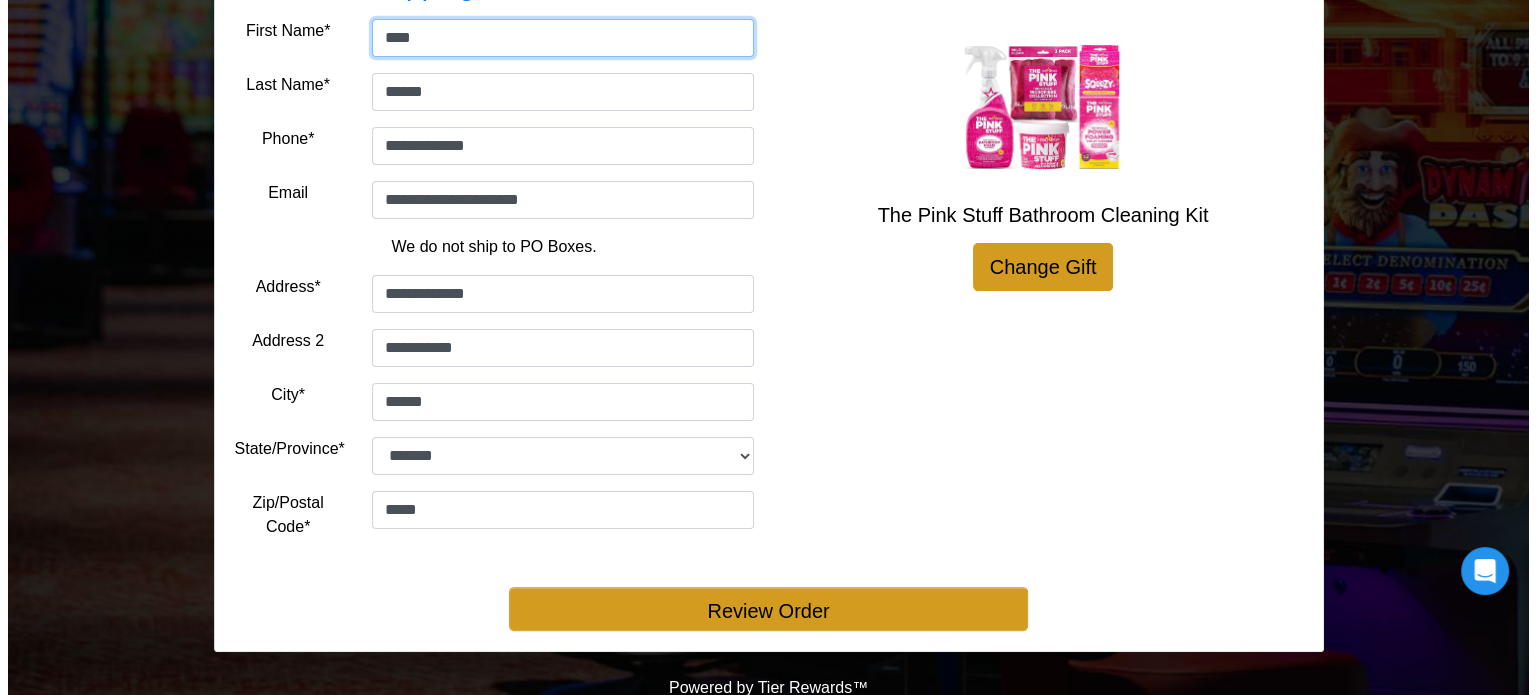 scroll, scrollTop: 392, scrollLeft: 0, axis: vertical 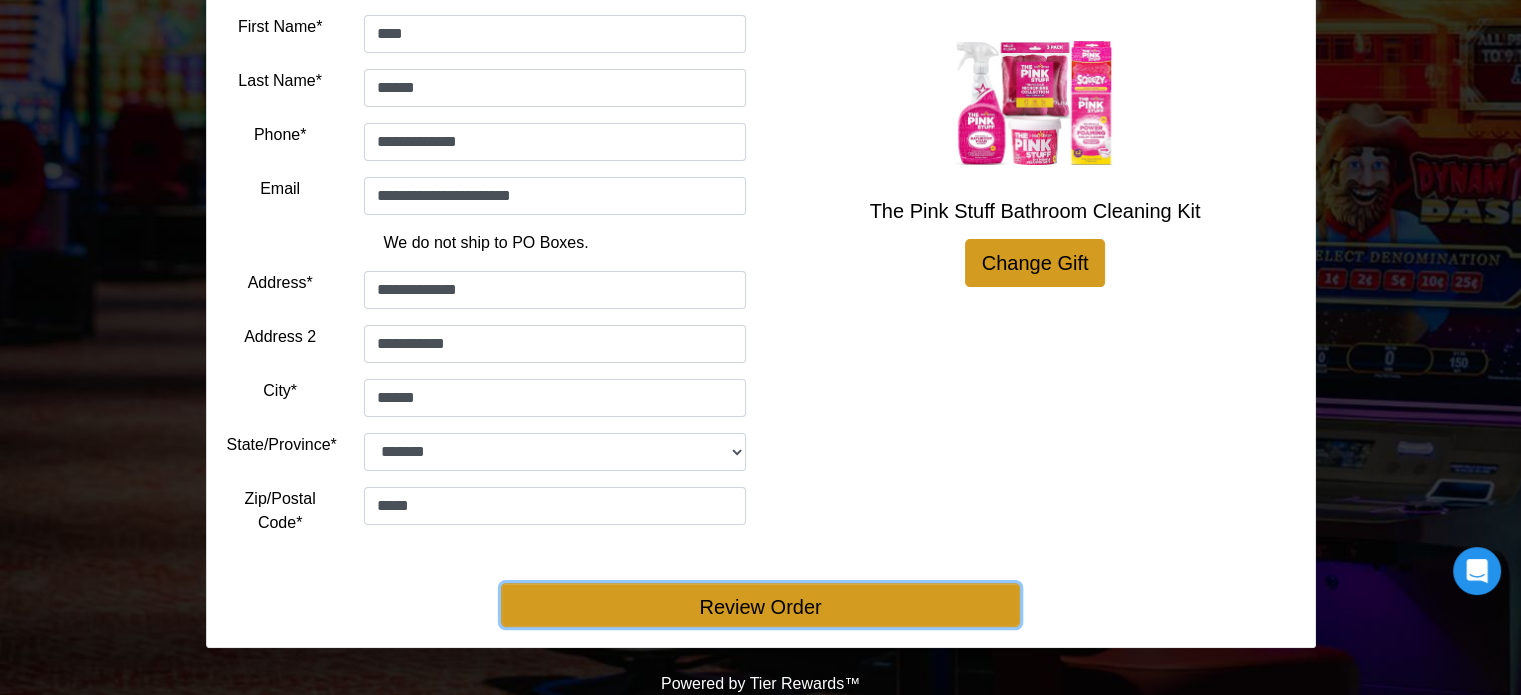 click on "Review Order" at bounding box center [760, 605] 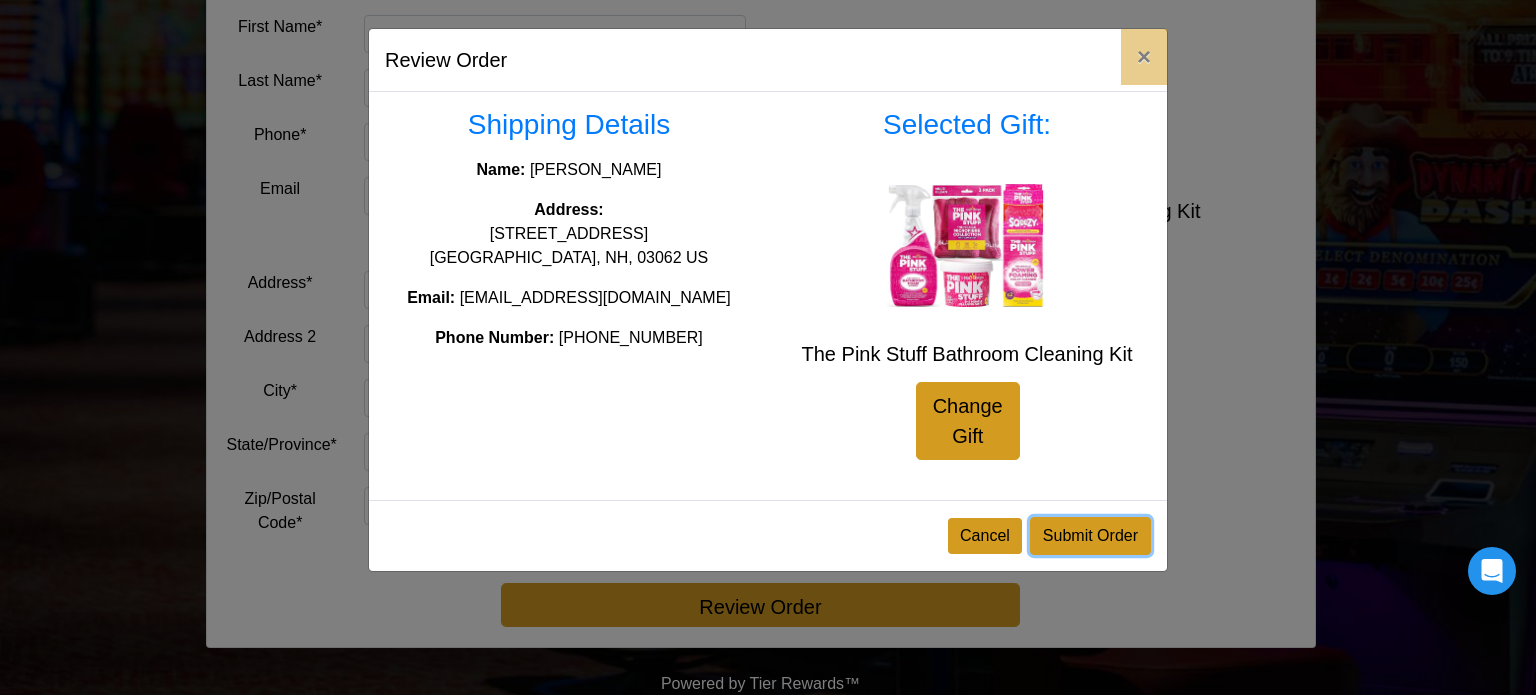 click on "Submit Order" at bounding box center [1090, 536] 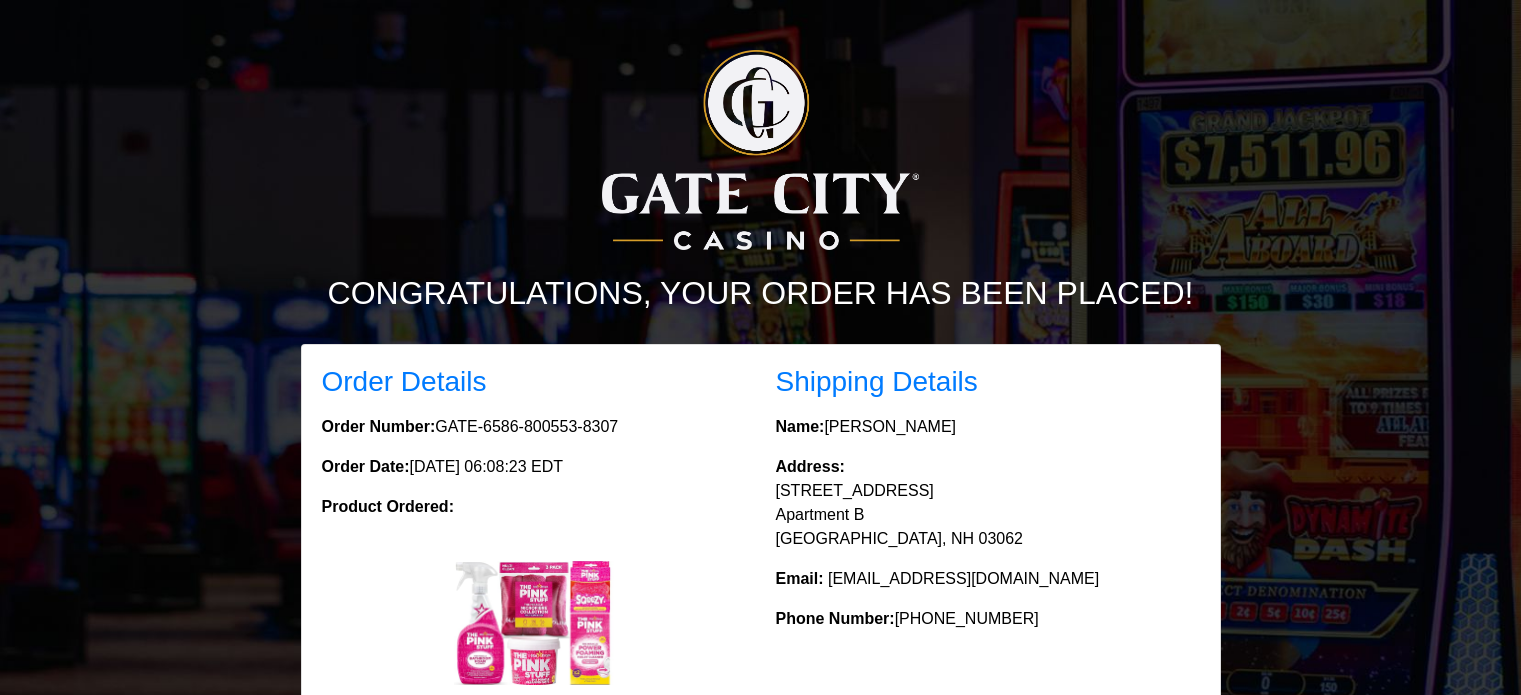 scroll, scrollTop: 0, scrollLeft: 0, axis: both 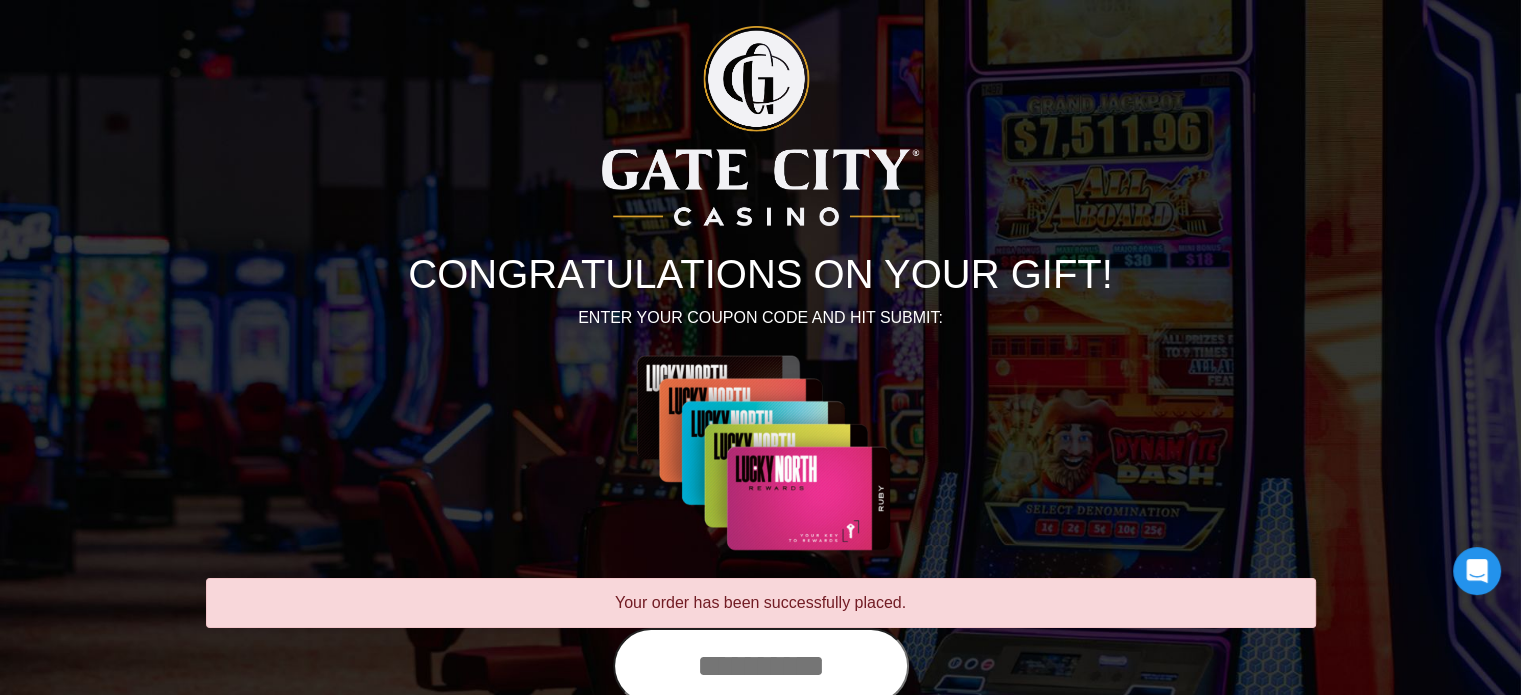 click at bounding box center [761, 666] 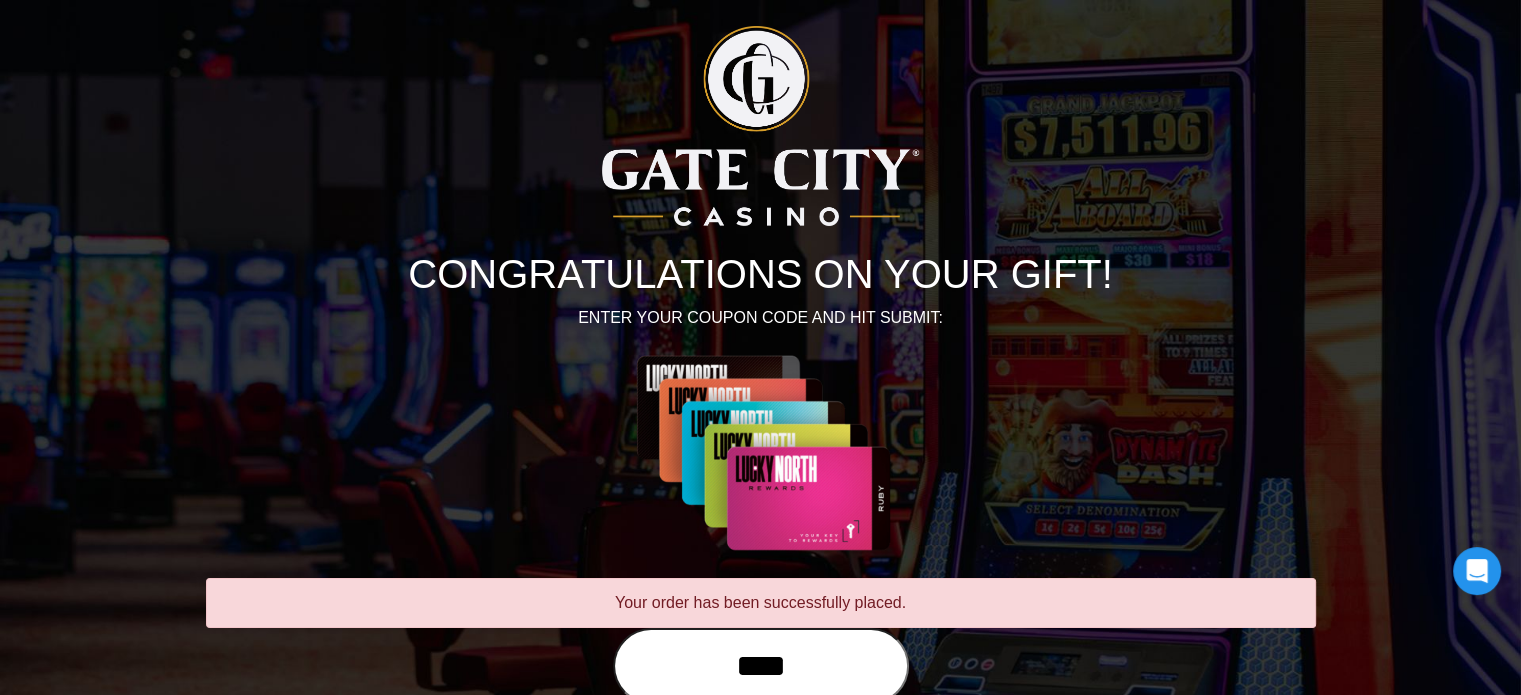 click on "****" at bounding box center (761, 666) 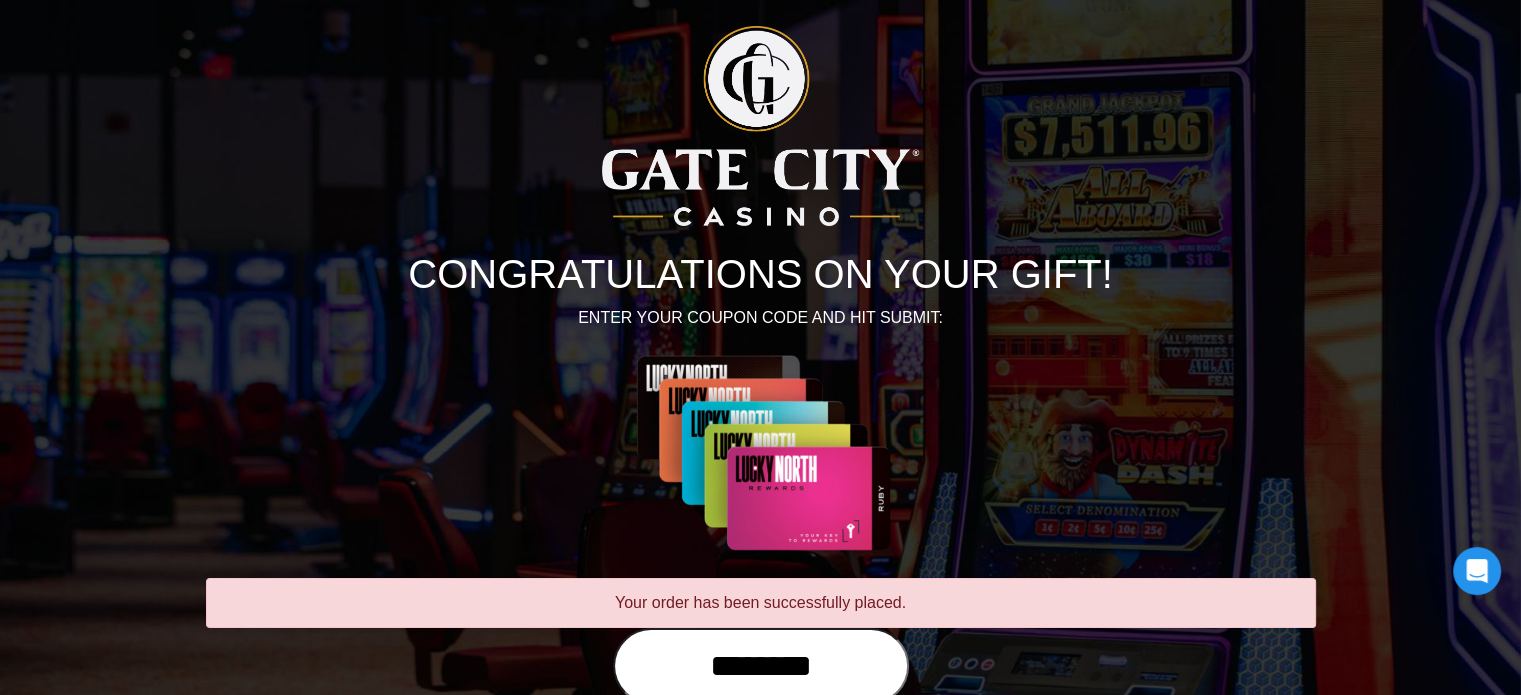 type on "********" 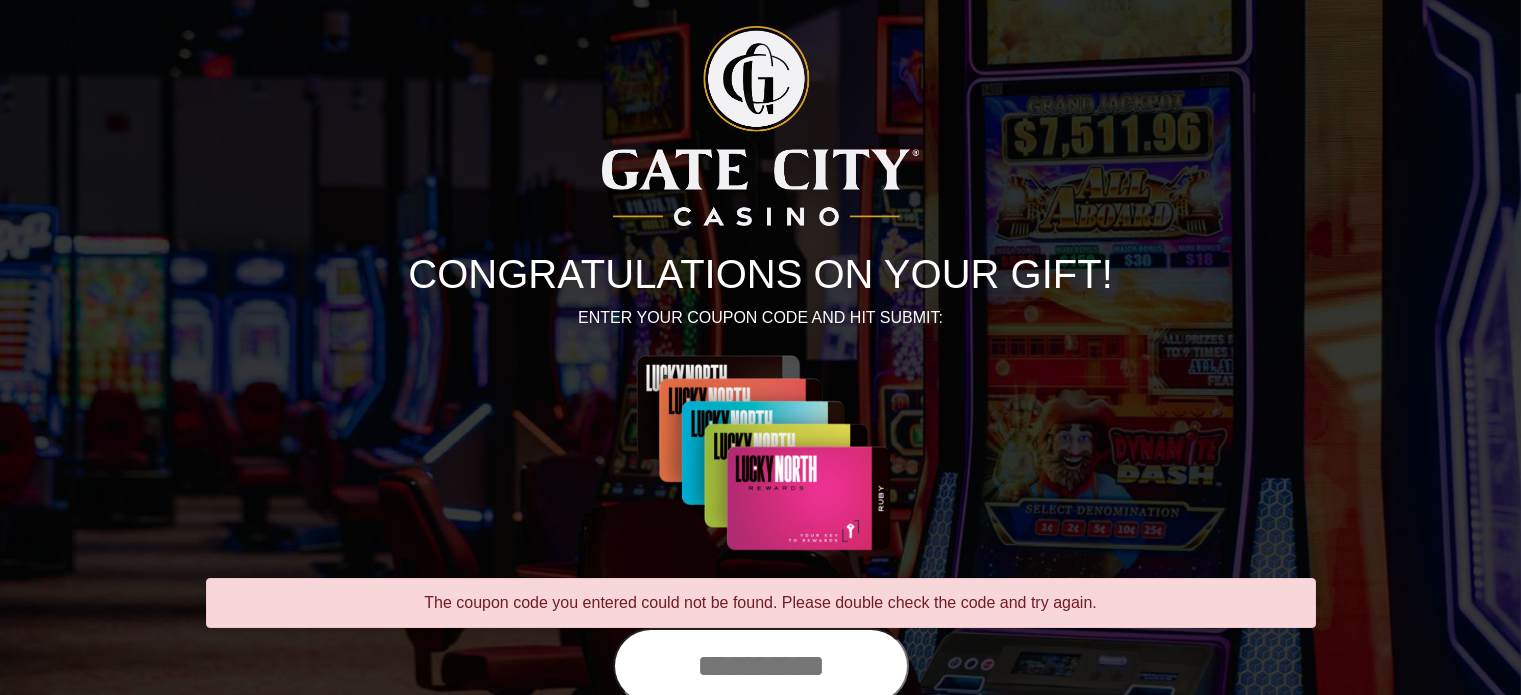 scroll, scrollTop: 0, scrollLeft: 0, axis: both 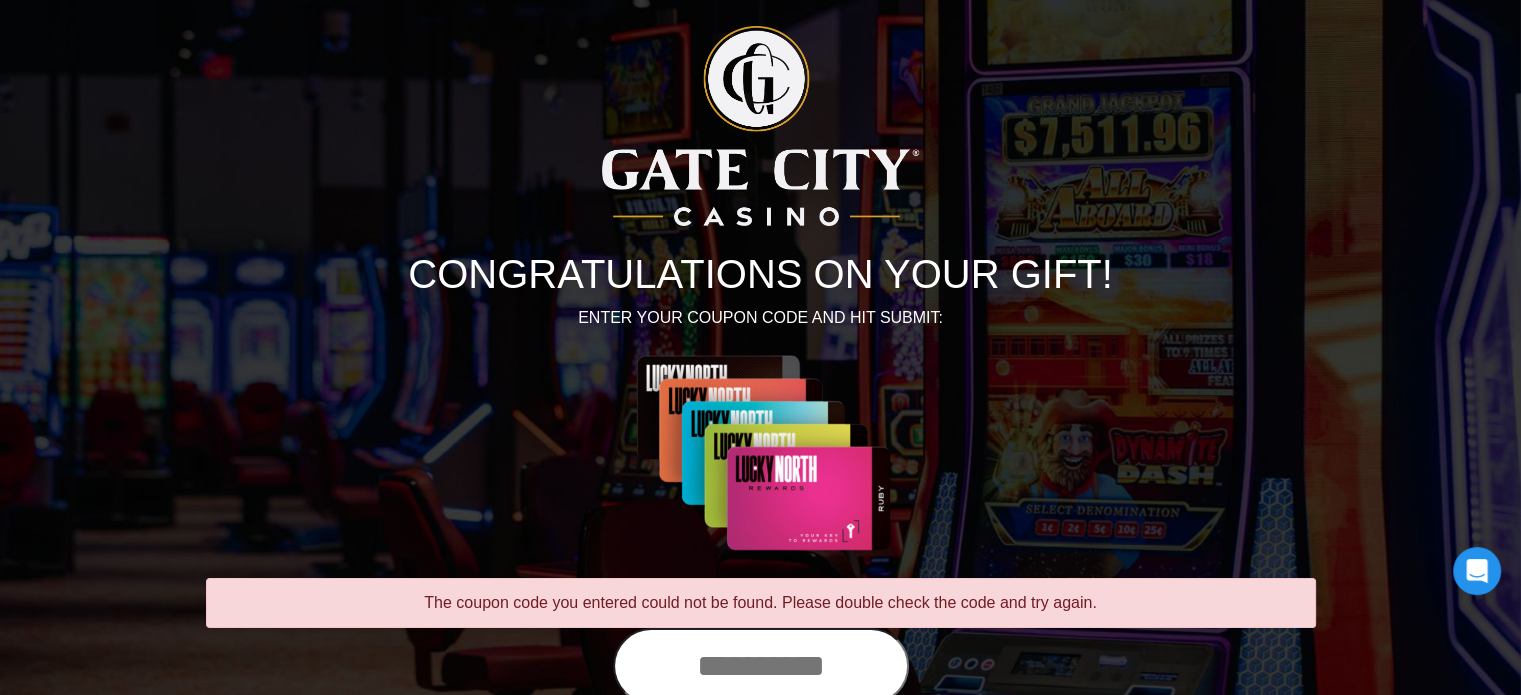 click at bounding box center [761, 666] 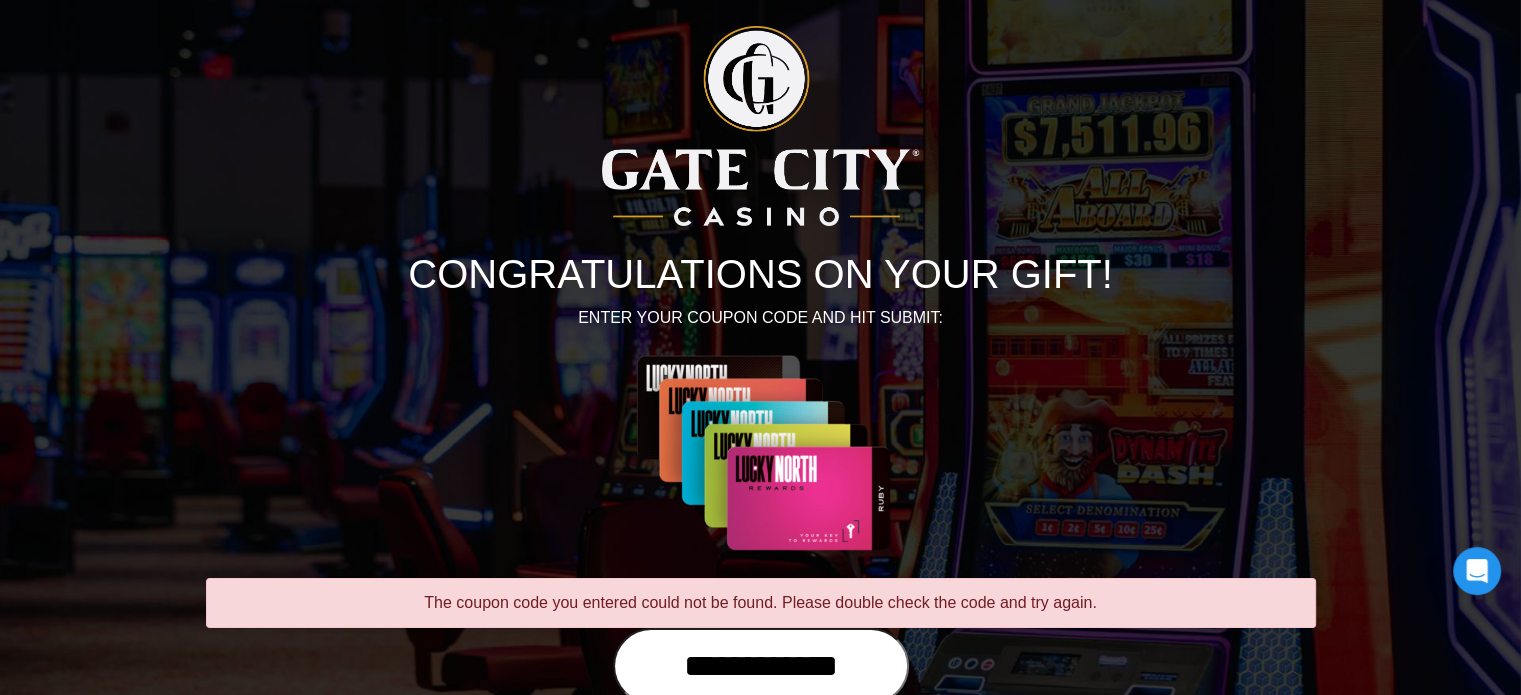 type on "**********" 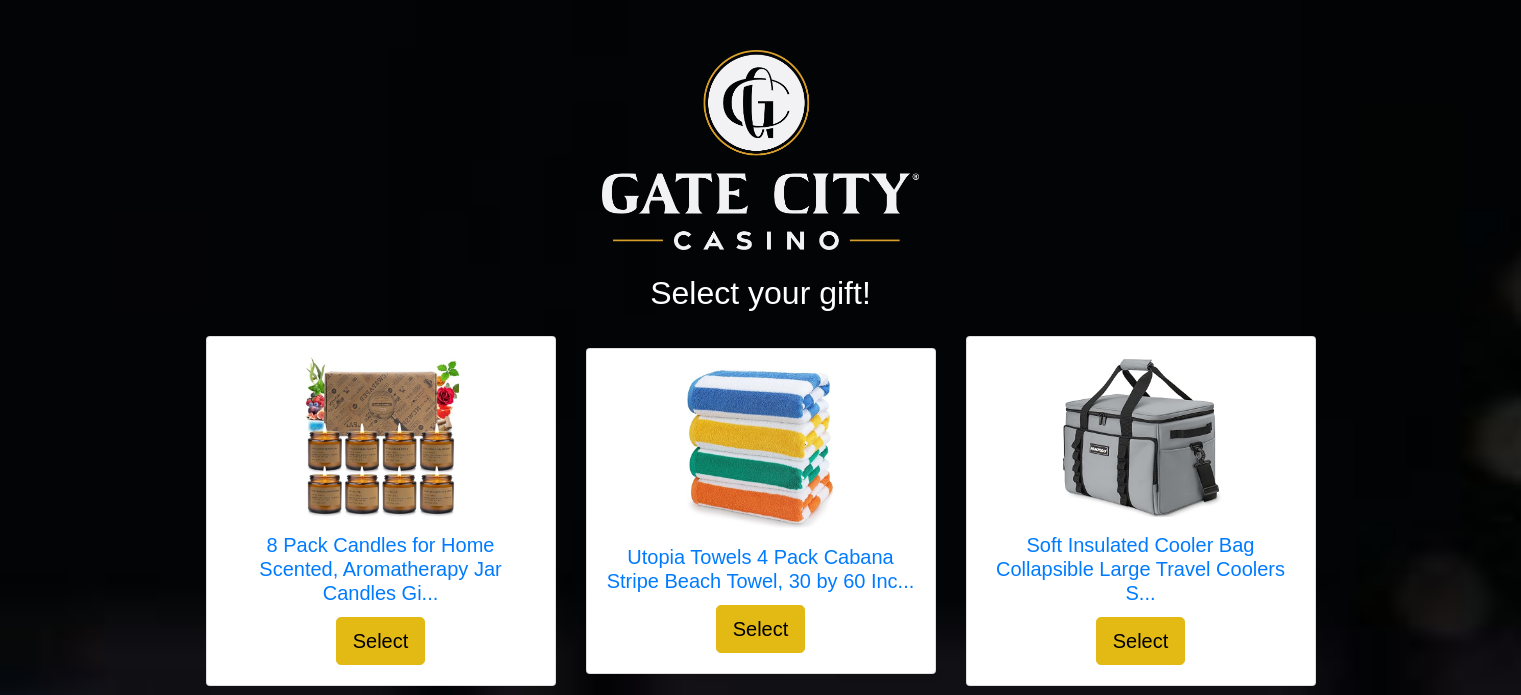scroll, scrollTop: 0, scrollLeft: 0, axis: both 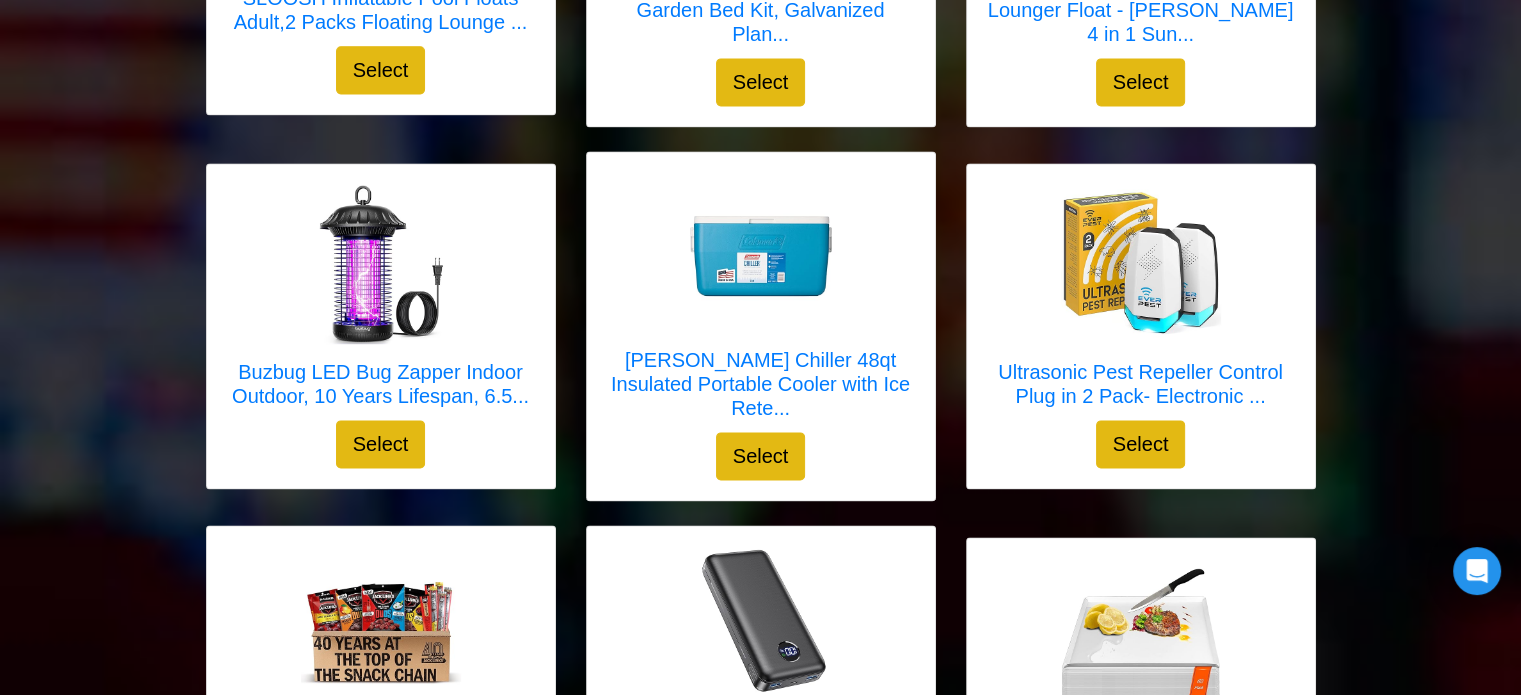 drag, startPoint x: 1534, startPoint y: 52, endPoint x: 1535, endPoint y: 301, distance: 249.00201 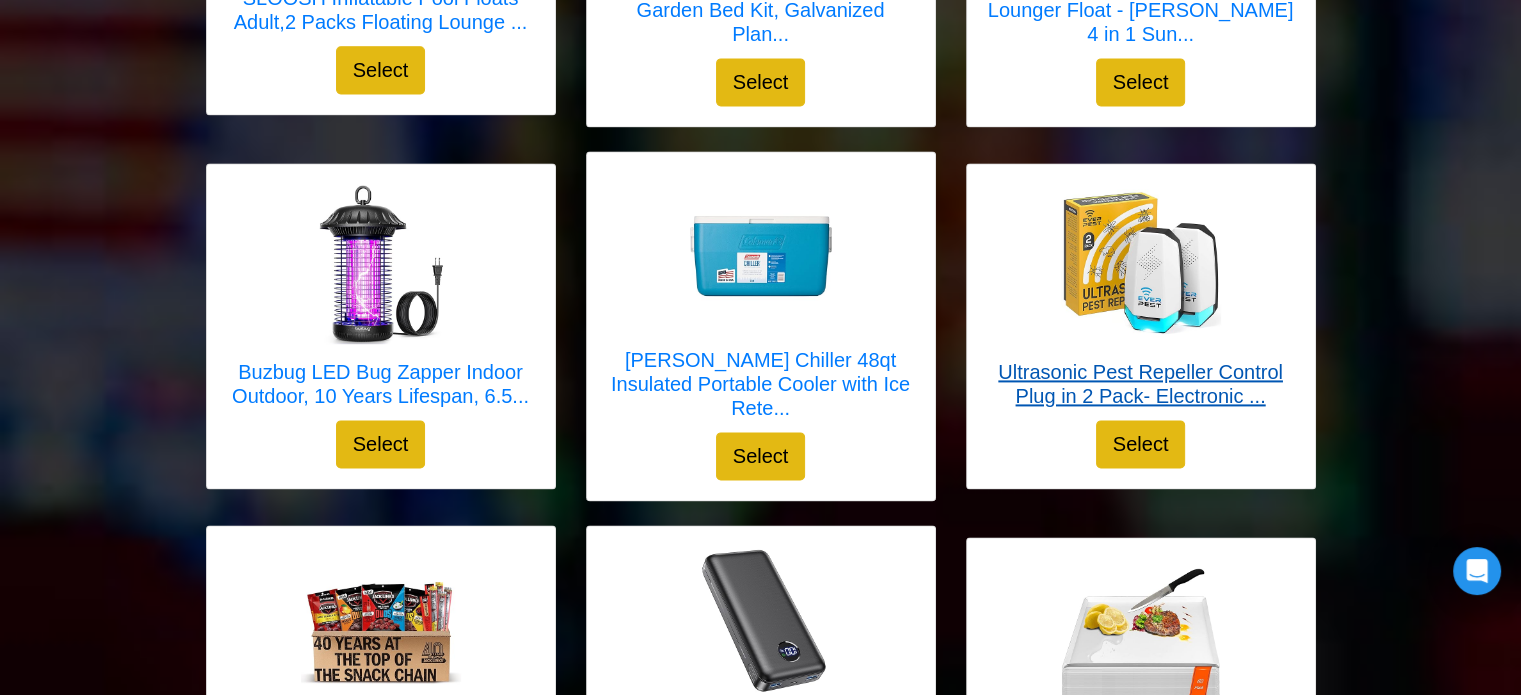 click on "Ultrasonic Pest Repeller Control Plug in 2 Pack- Electronic ..." at bounding box center (1141, 384) 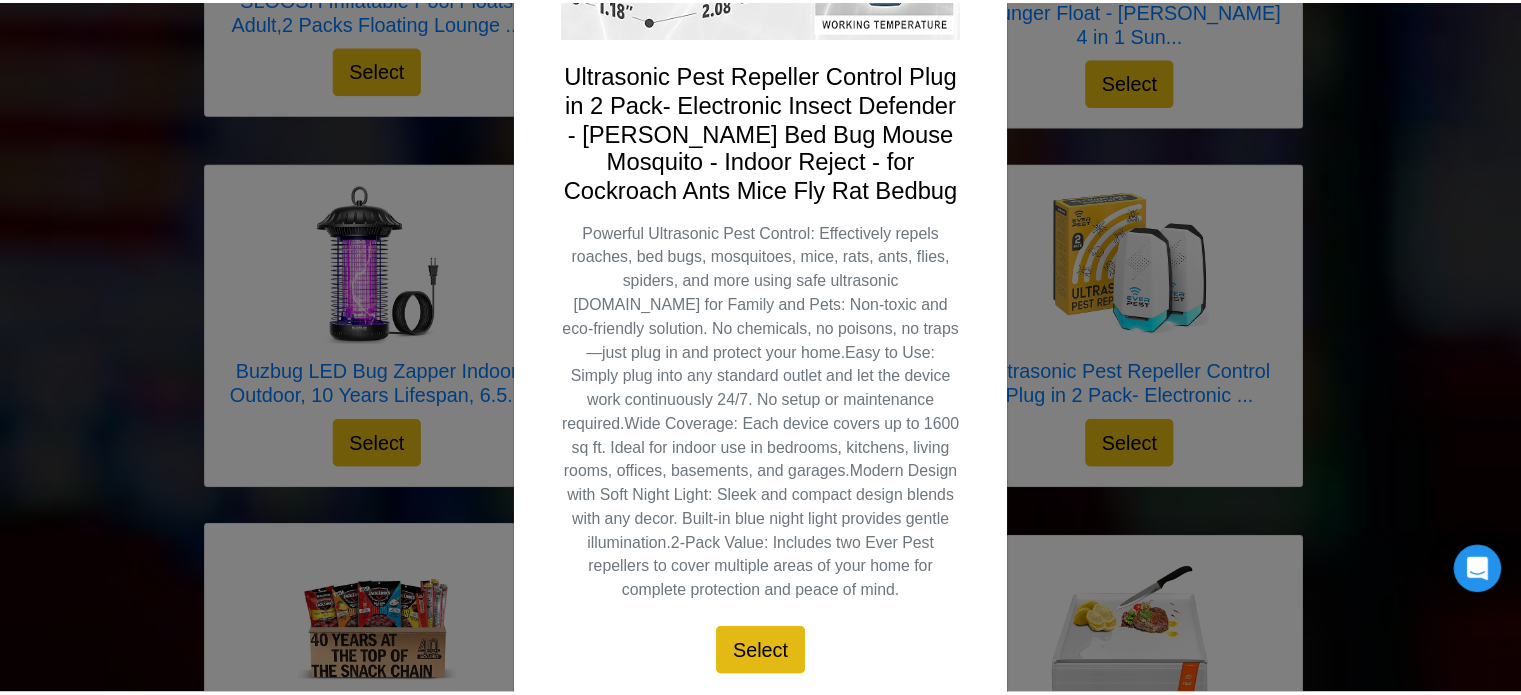 scroll, scrollTop: 0, scrollLeft: 0, axis: both 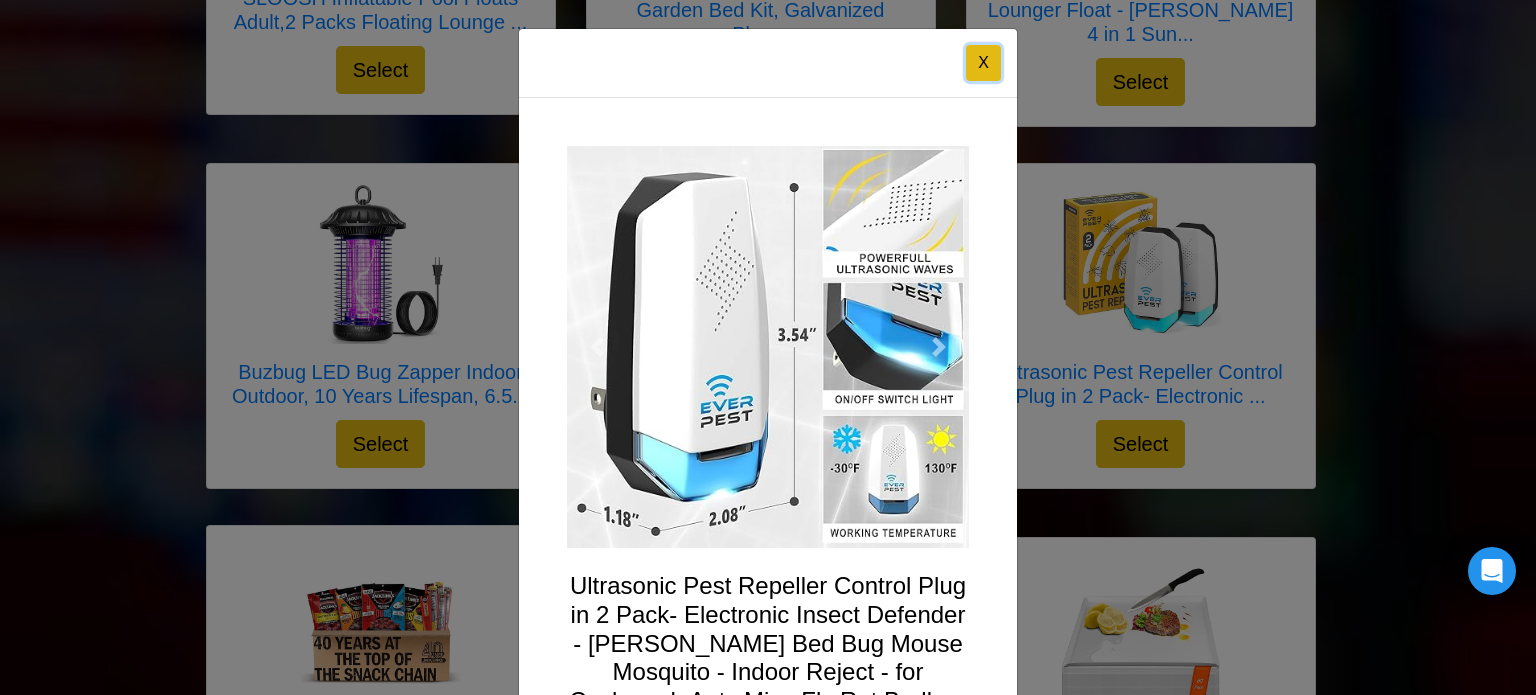 click on "X" at bounding box center (983, 63) 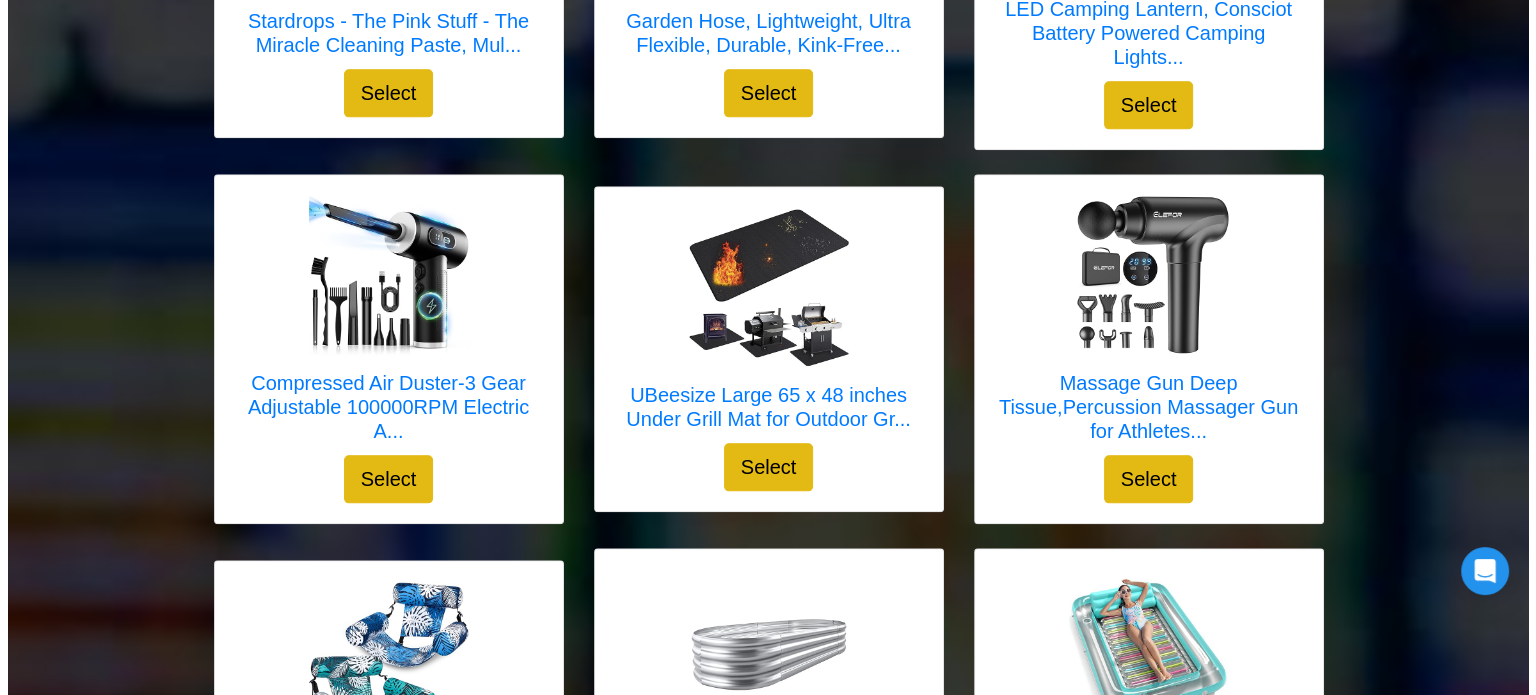 scroll, scrollTop: 2016, scrollLeft: 0, axis: vertical 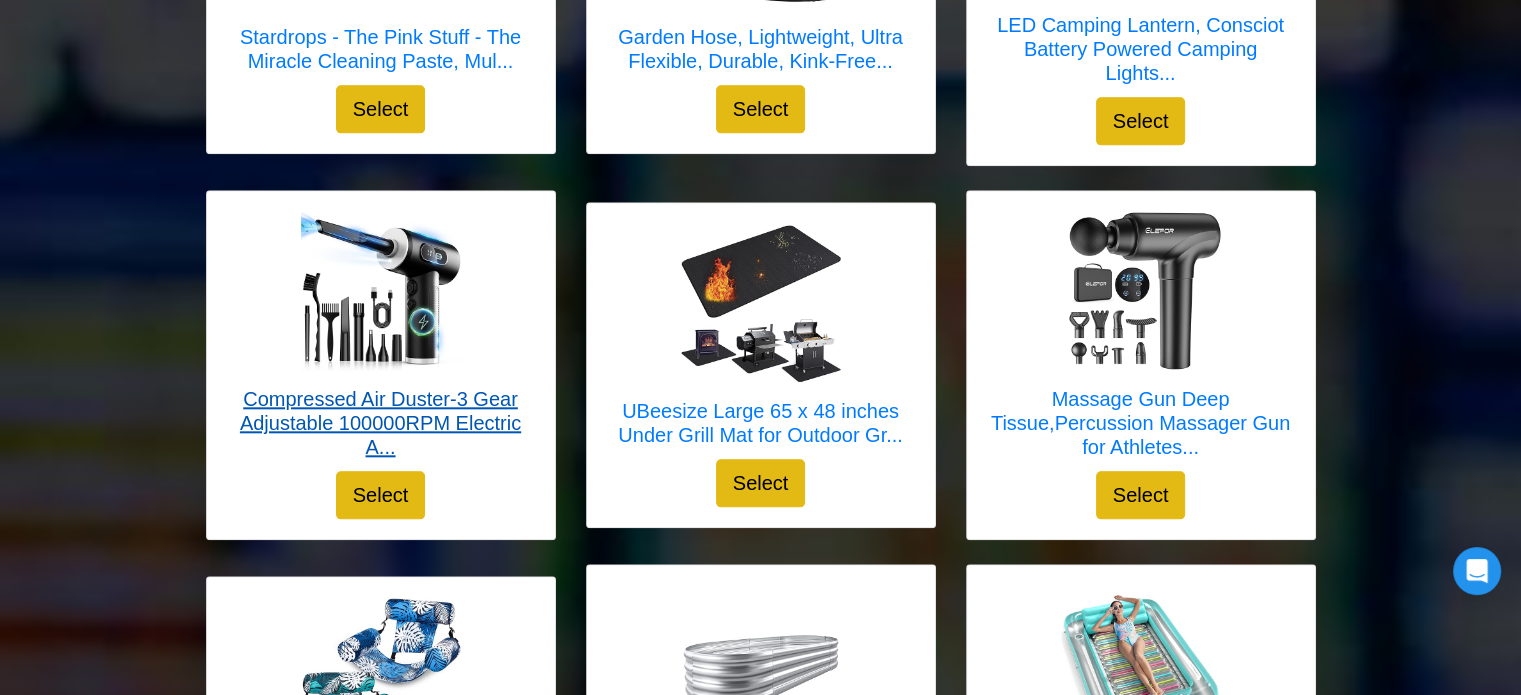 click on "Compressed Air Duster-3 Gear Adjustable 100000RPM Electric A..." at bounding box center (381, 423) 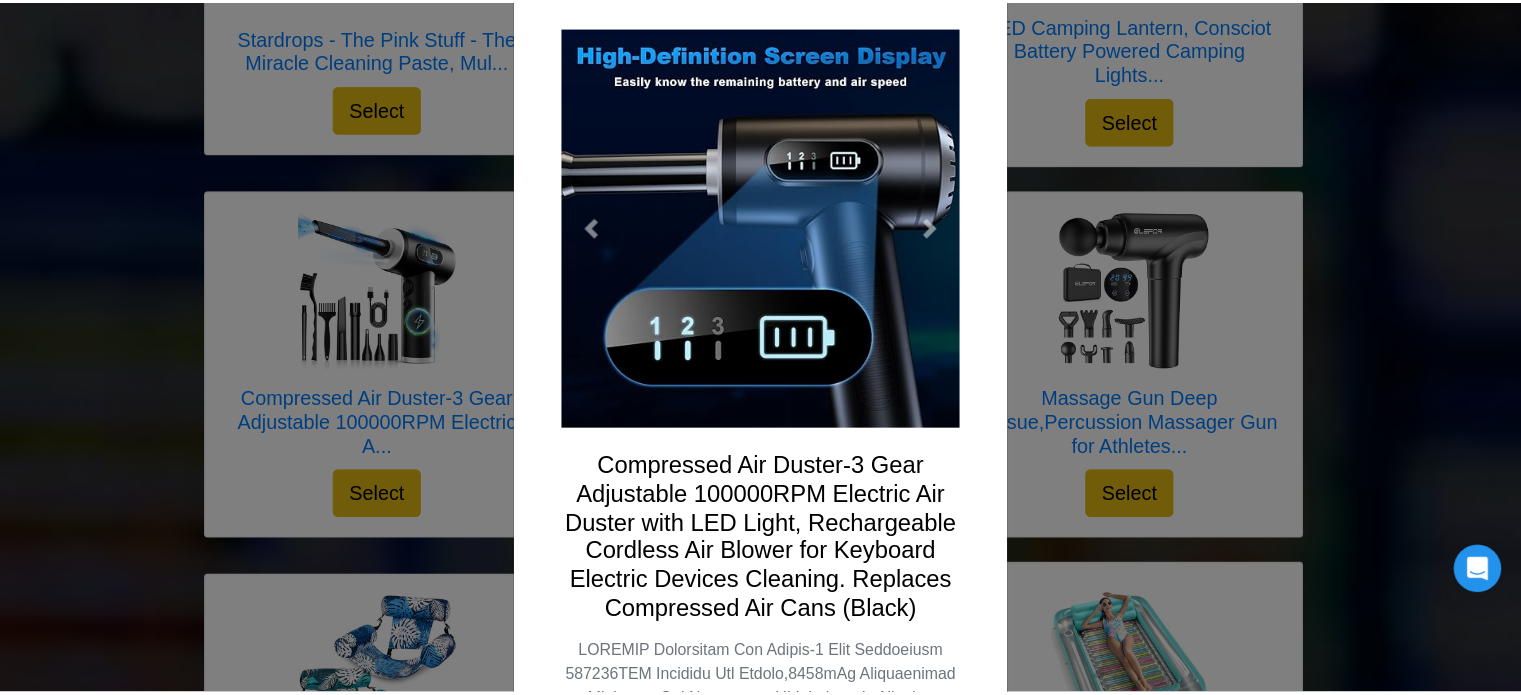 scroll, scrollTop: 0, scrollLeft: 0, axis: both 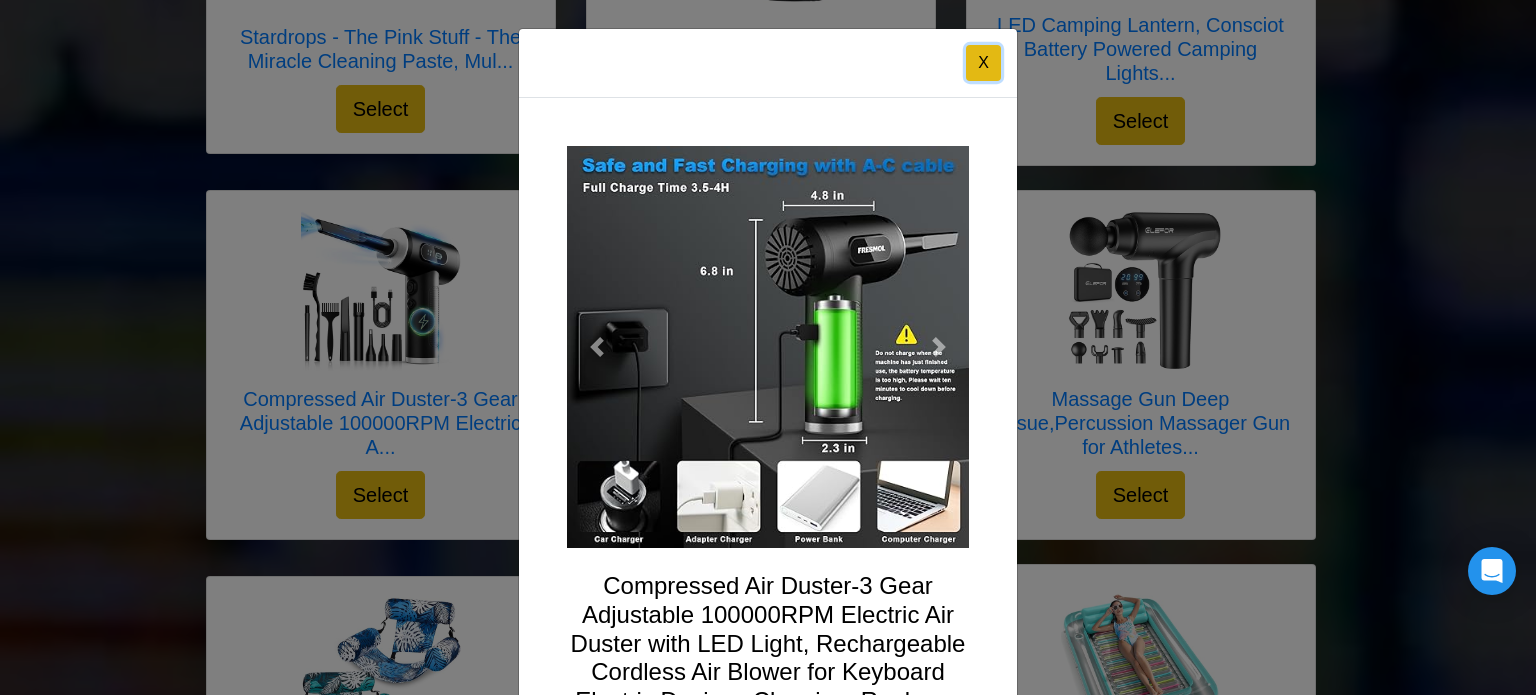 click on "X" at bounding box center [983, 63] 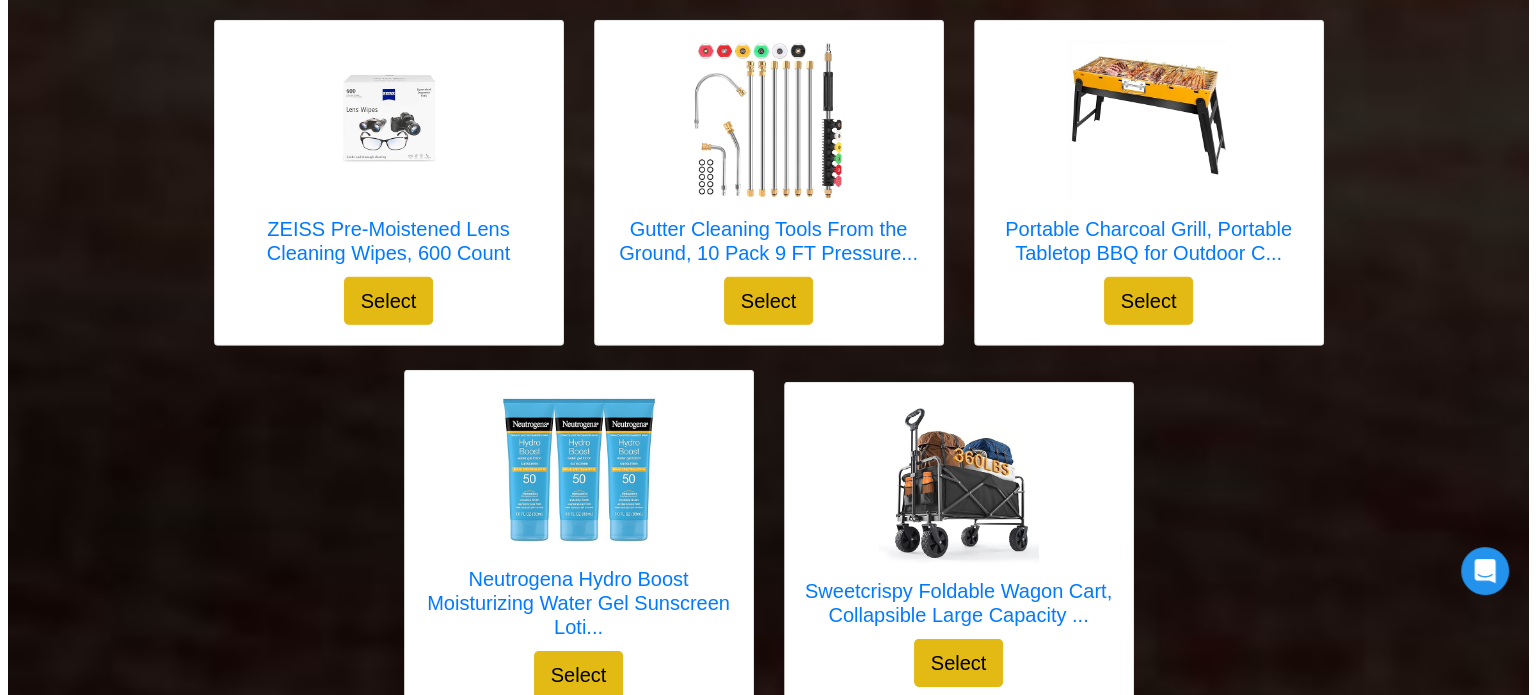 scroll, scrollTop: 6287, scrollLeft: 0, axis: vertical 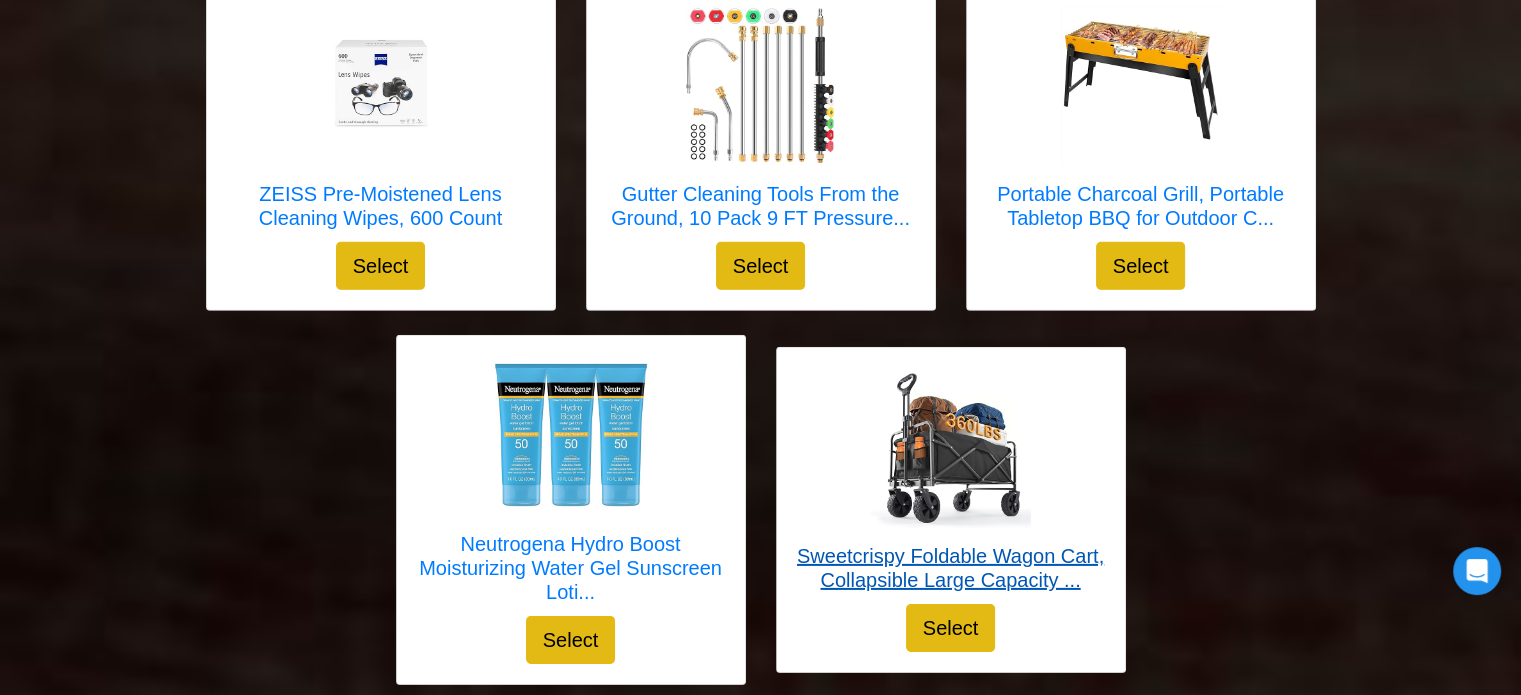 click on "Sweetcrispy Foldable Wagon Cart, Collapsible Large Capacity ..." at bounding box center (951, 568) 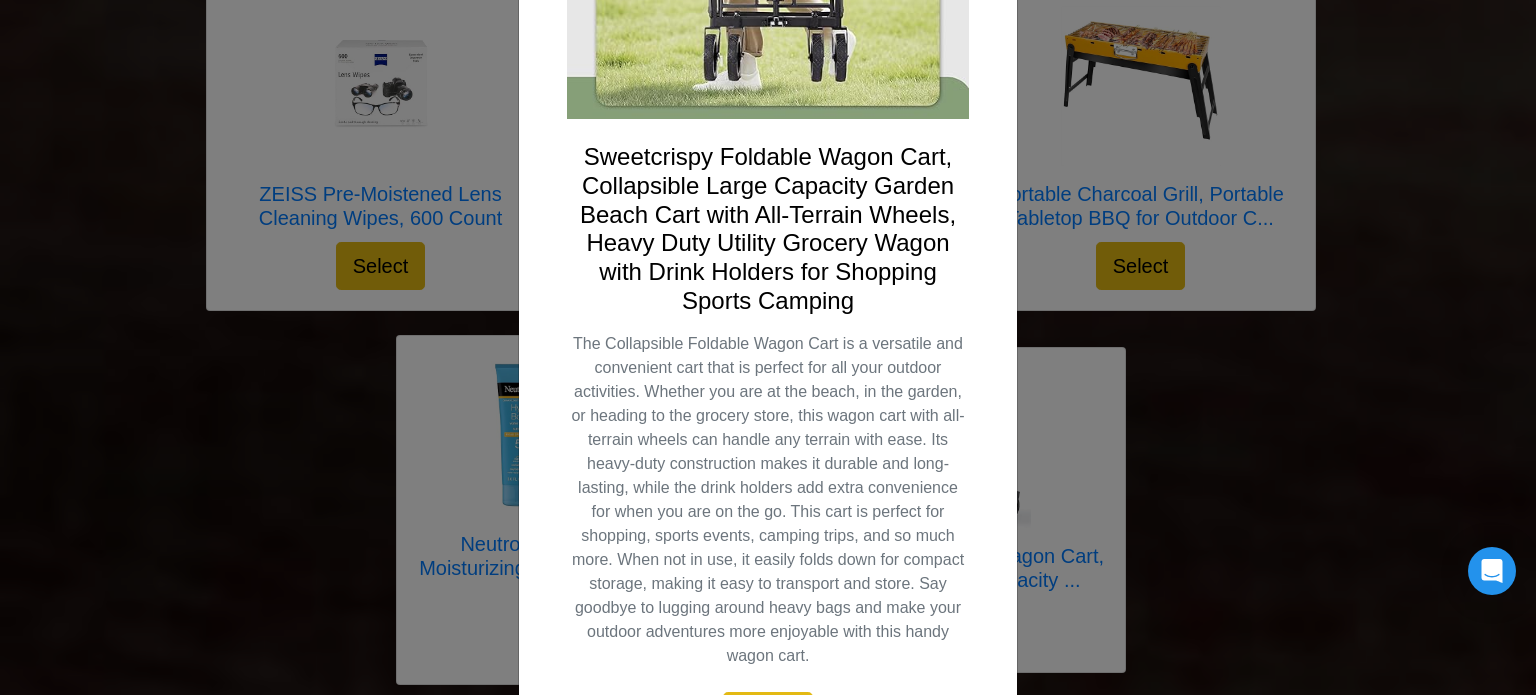 scroll, scrollTop: 550, scrollLeft: 0, axis: vertical 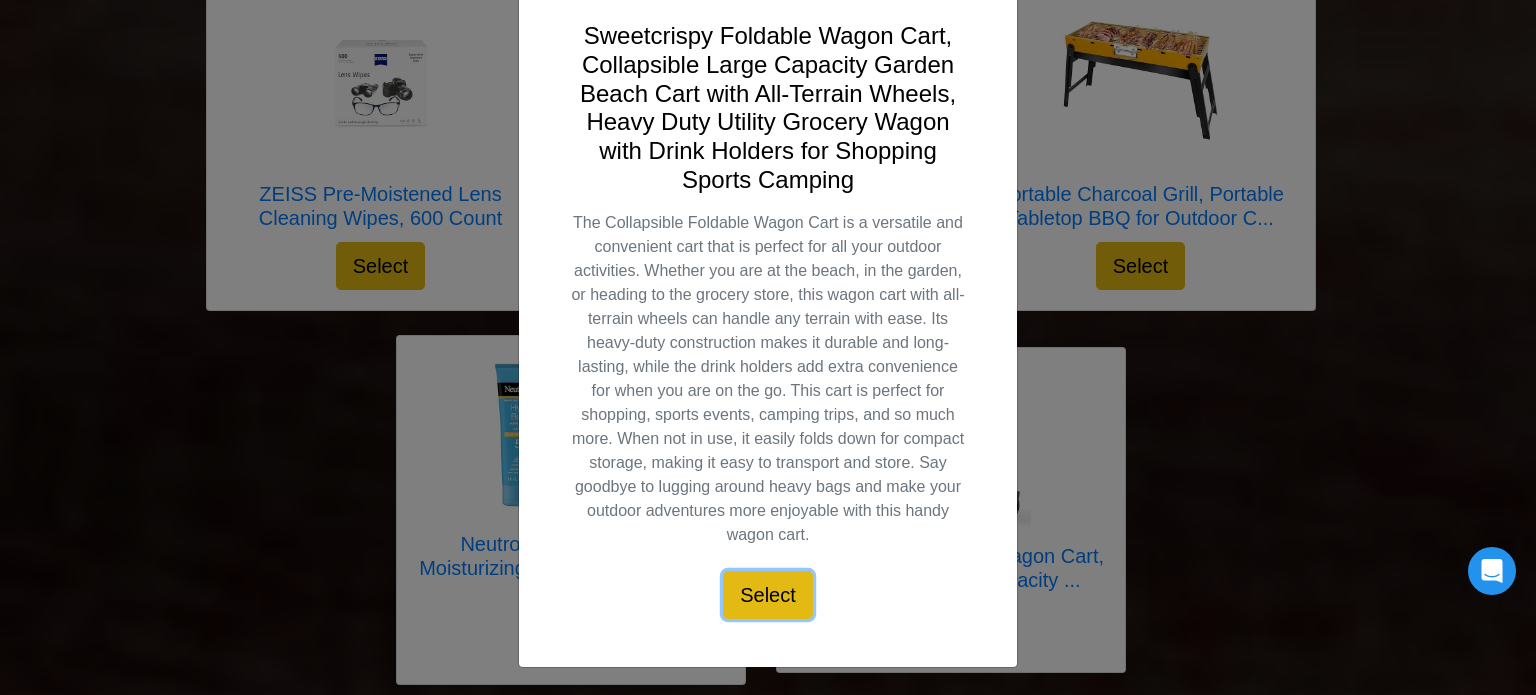 click on "Select" at bounding box center (768, 595) 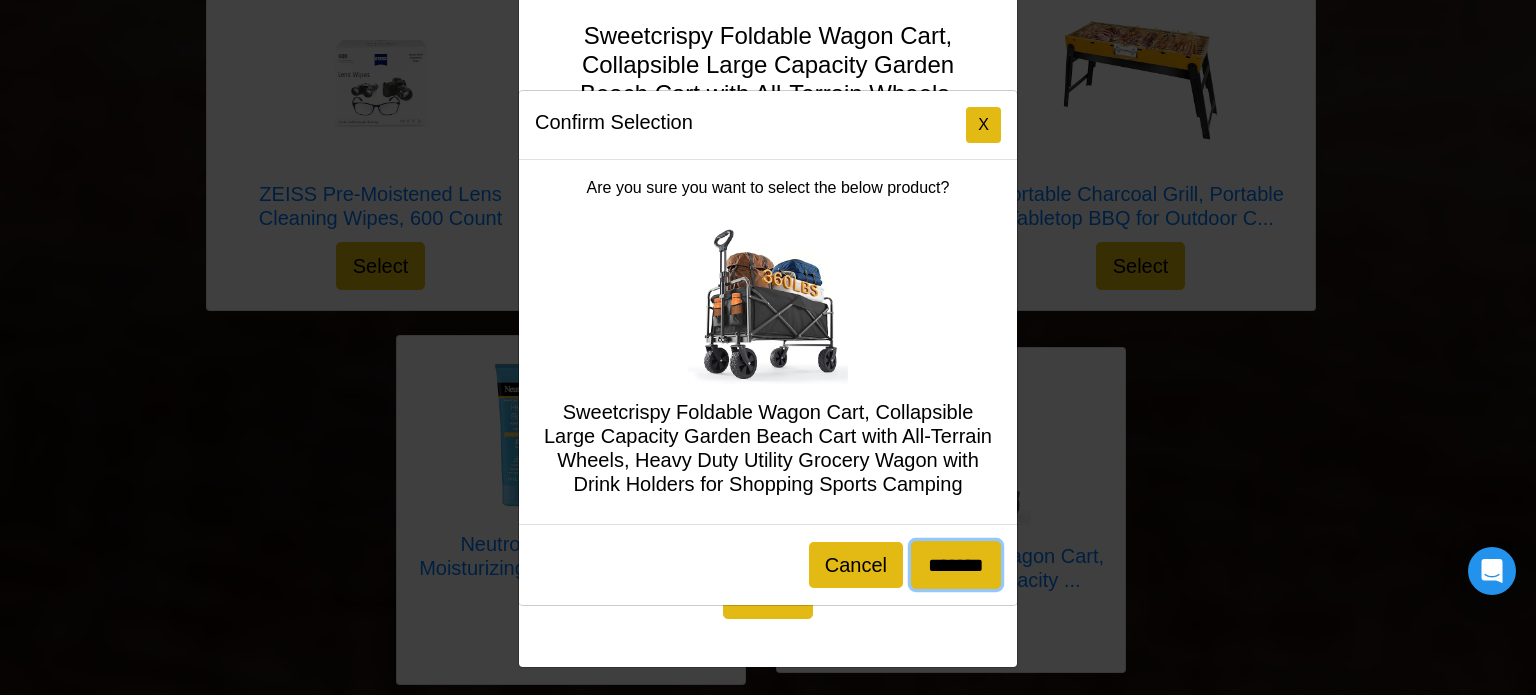 click on "*******" at bounding box center (956, 565) 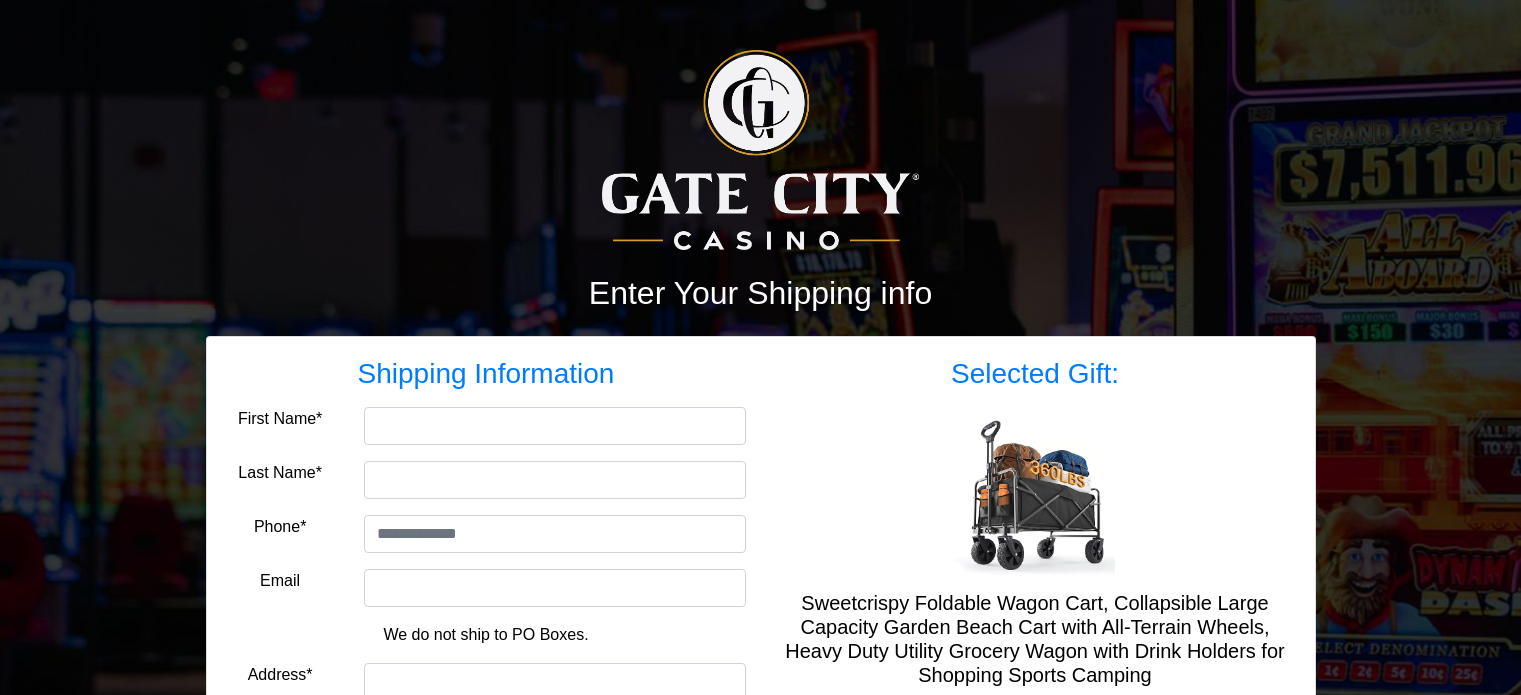 scroll, scrollTop: 0, scrollLeft: 0, axis: both 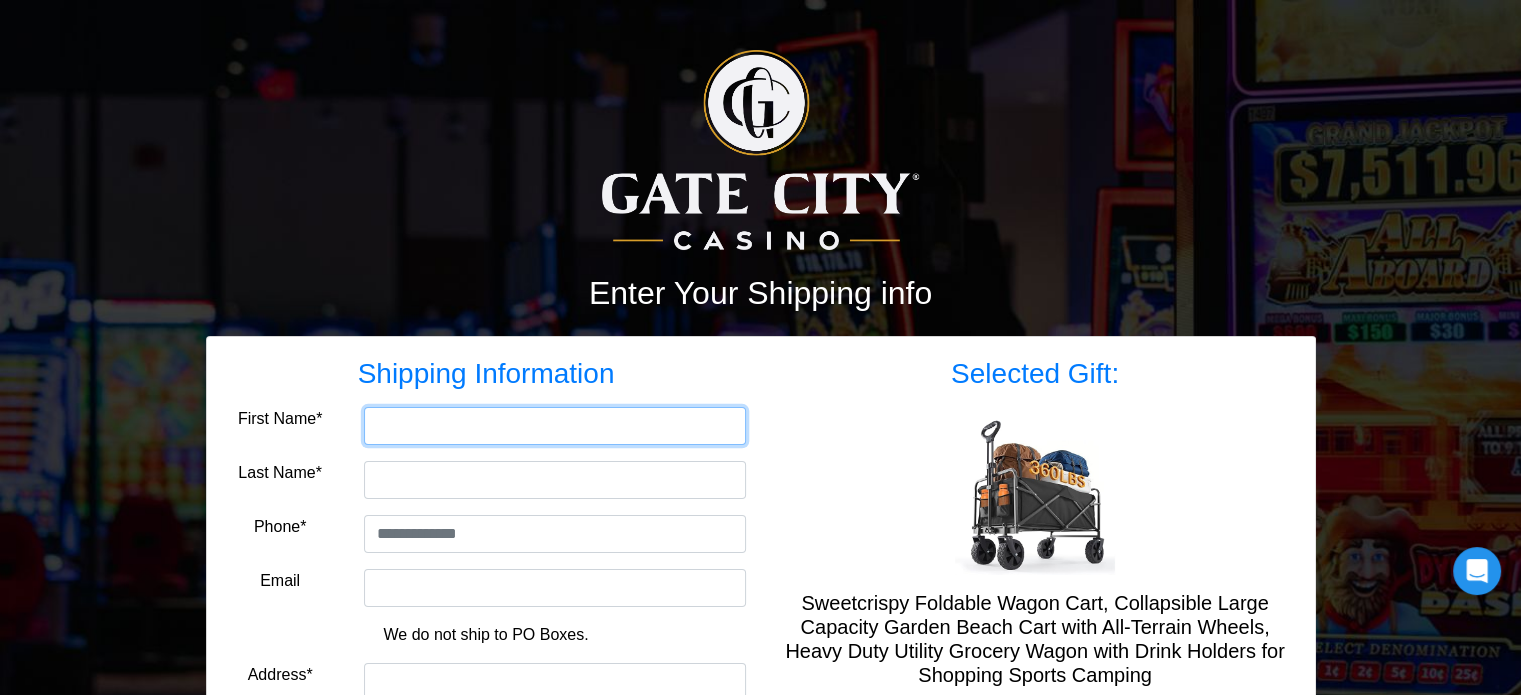 click on "First Name*" at bounding box center [555, 426] 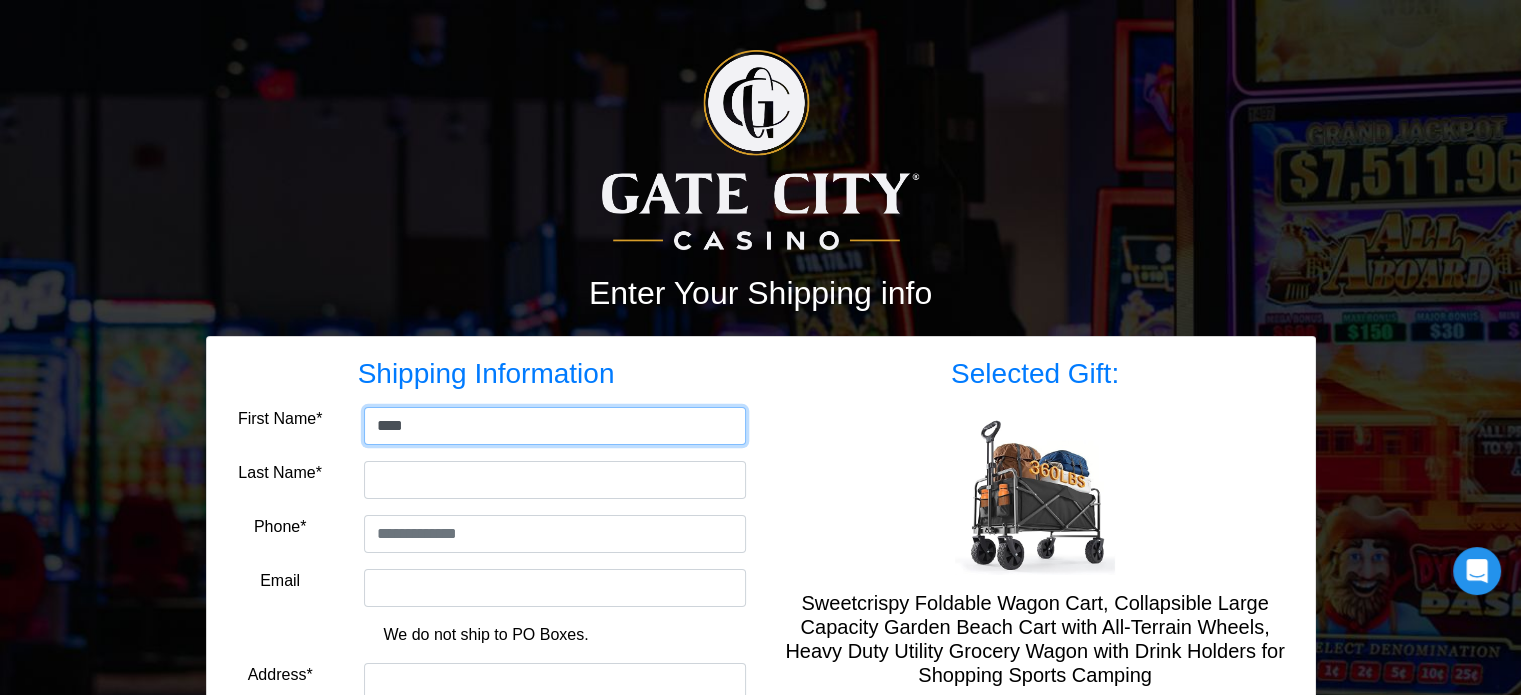 click on "****" at bounding box center [555, 426] 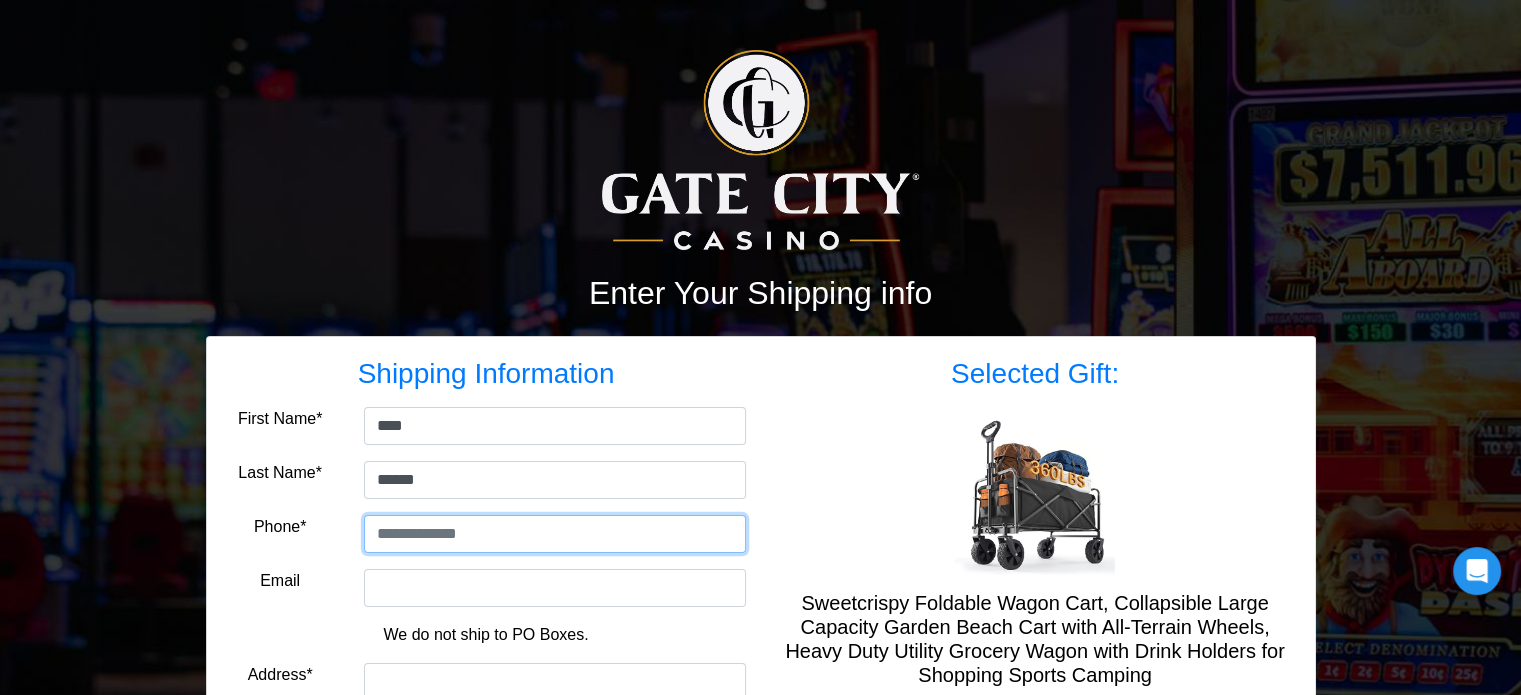 type on "**********" 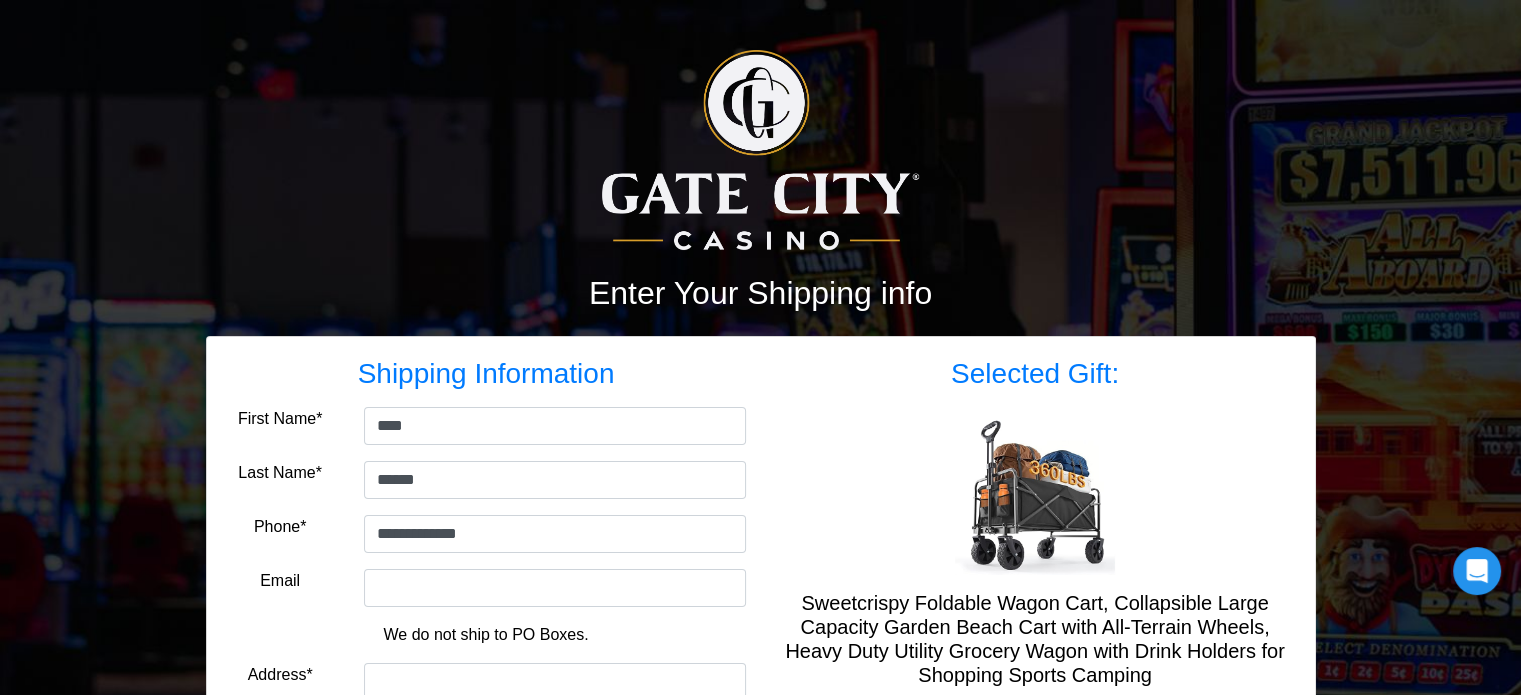 type on "**********" 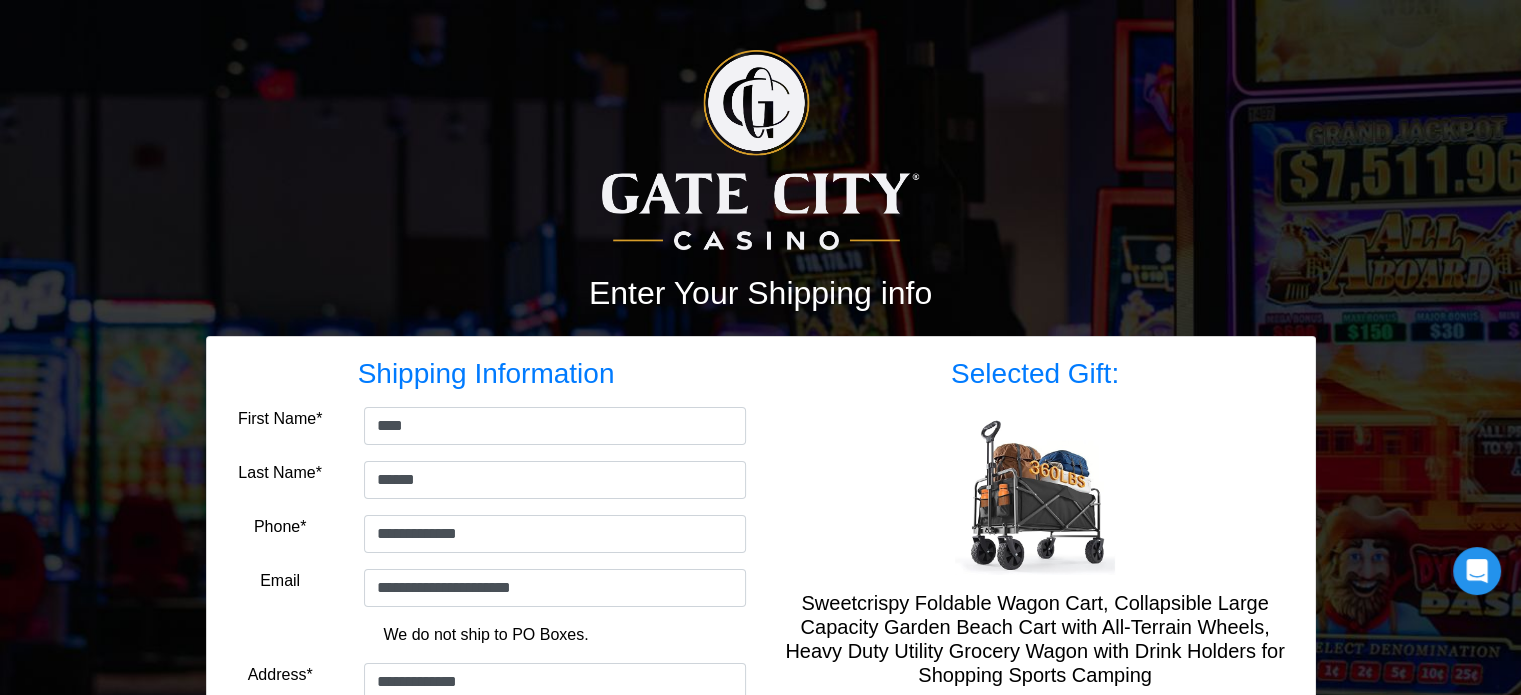 type on "**********" 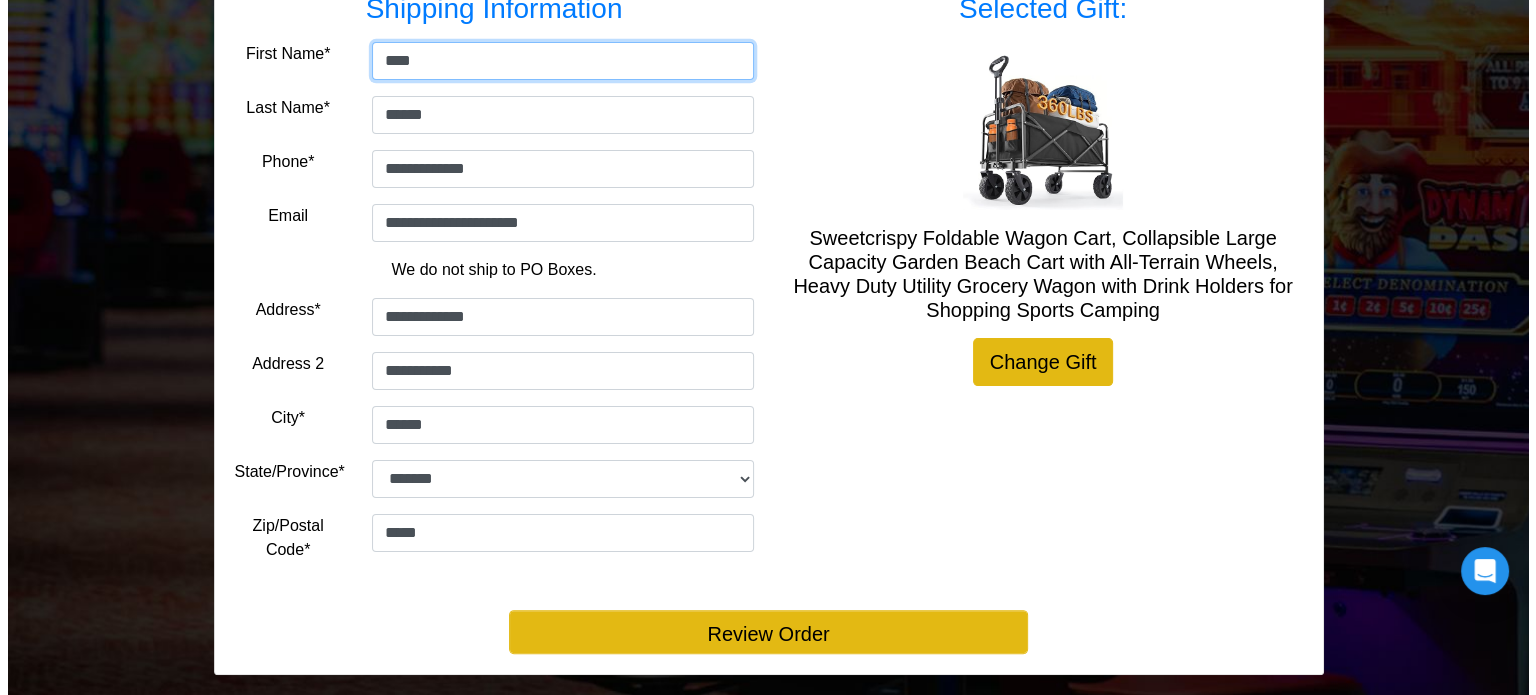 scroll, scrollTop: 392, scrollLeft: 0, axis: vertical 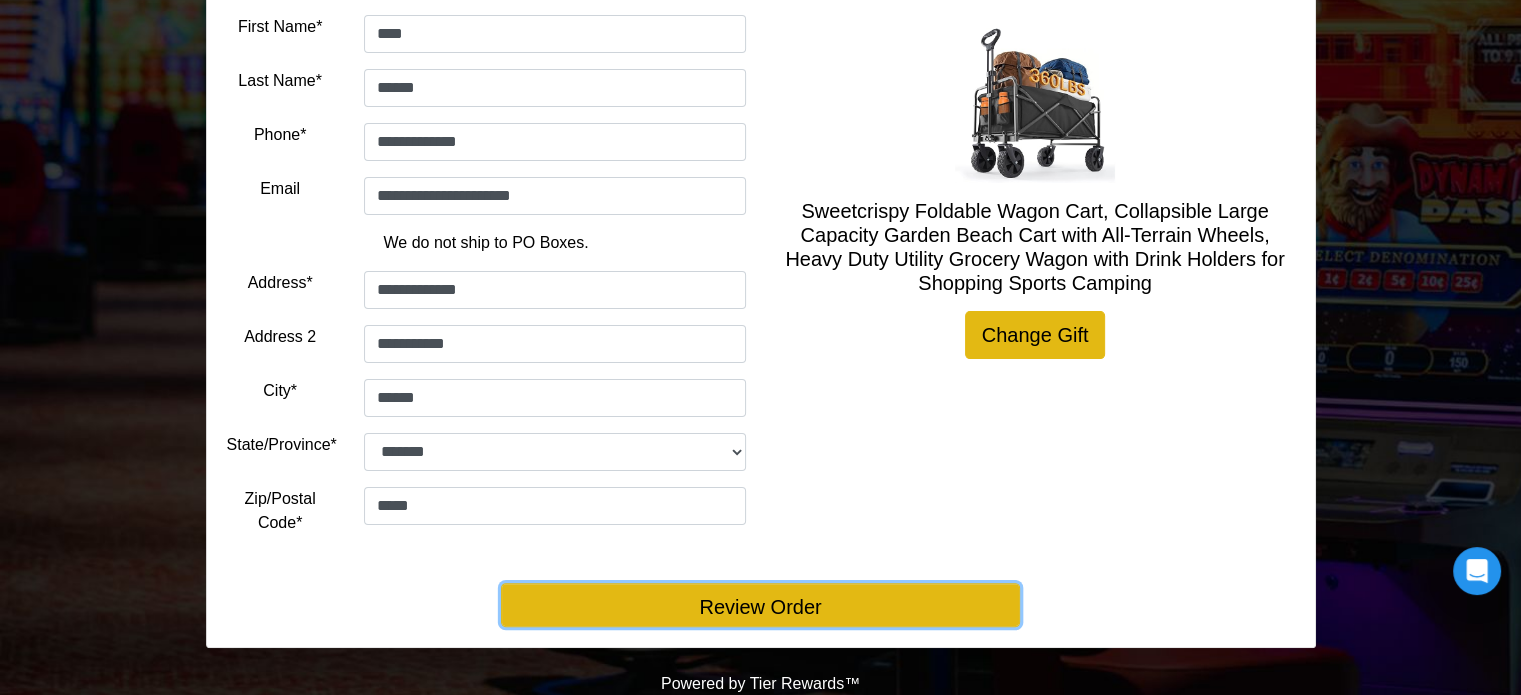 click on "Review Order" at bounding box center (760, 605) 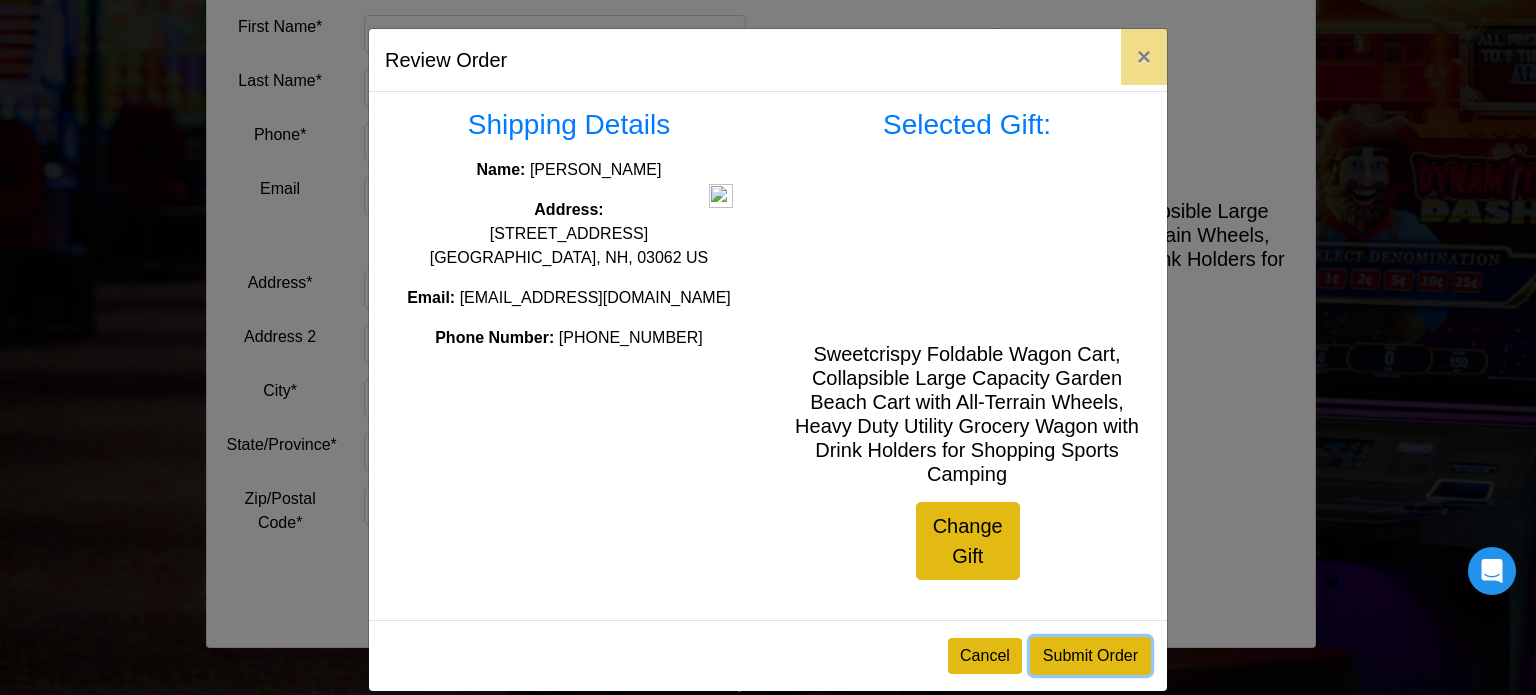 click on "Submit Order" at bounding box center [1090, 656] 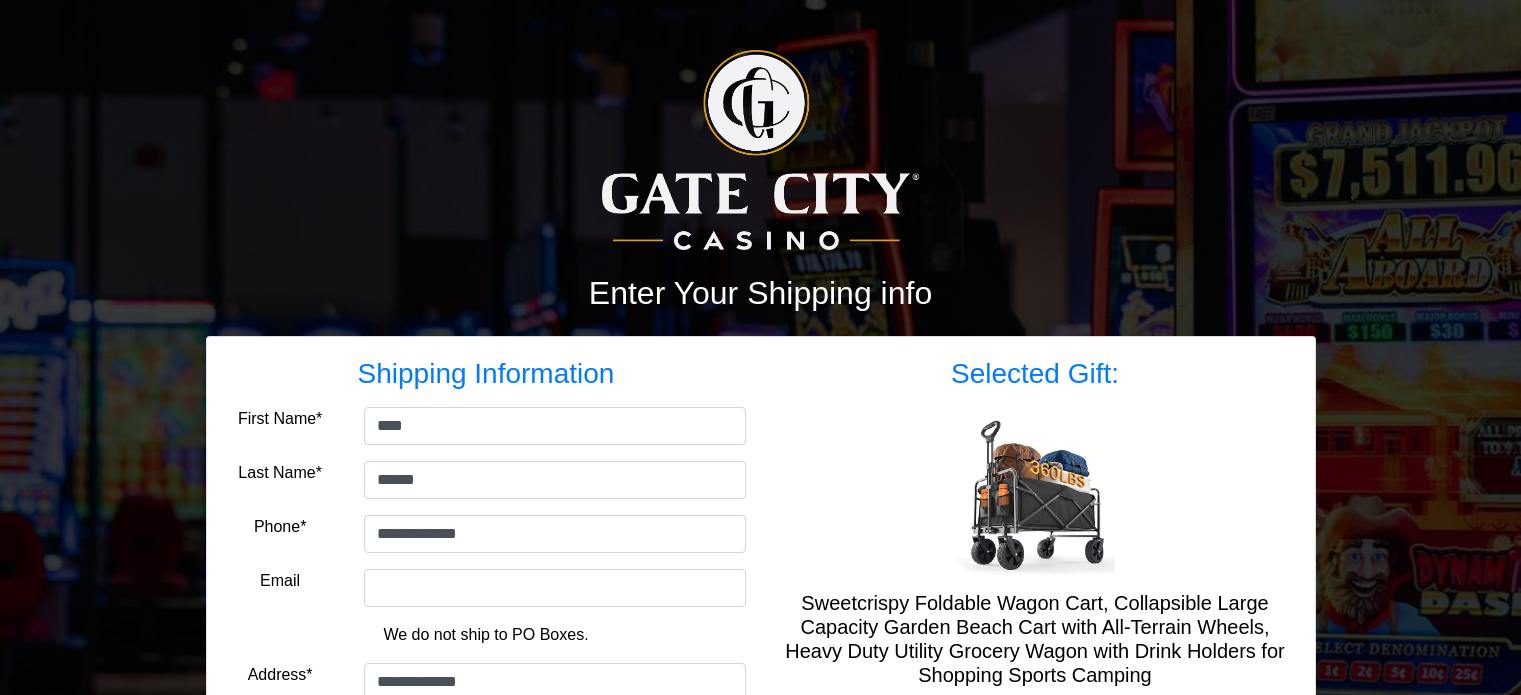 select on "**" 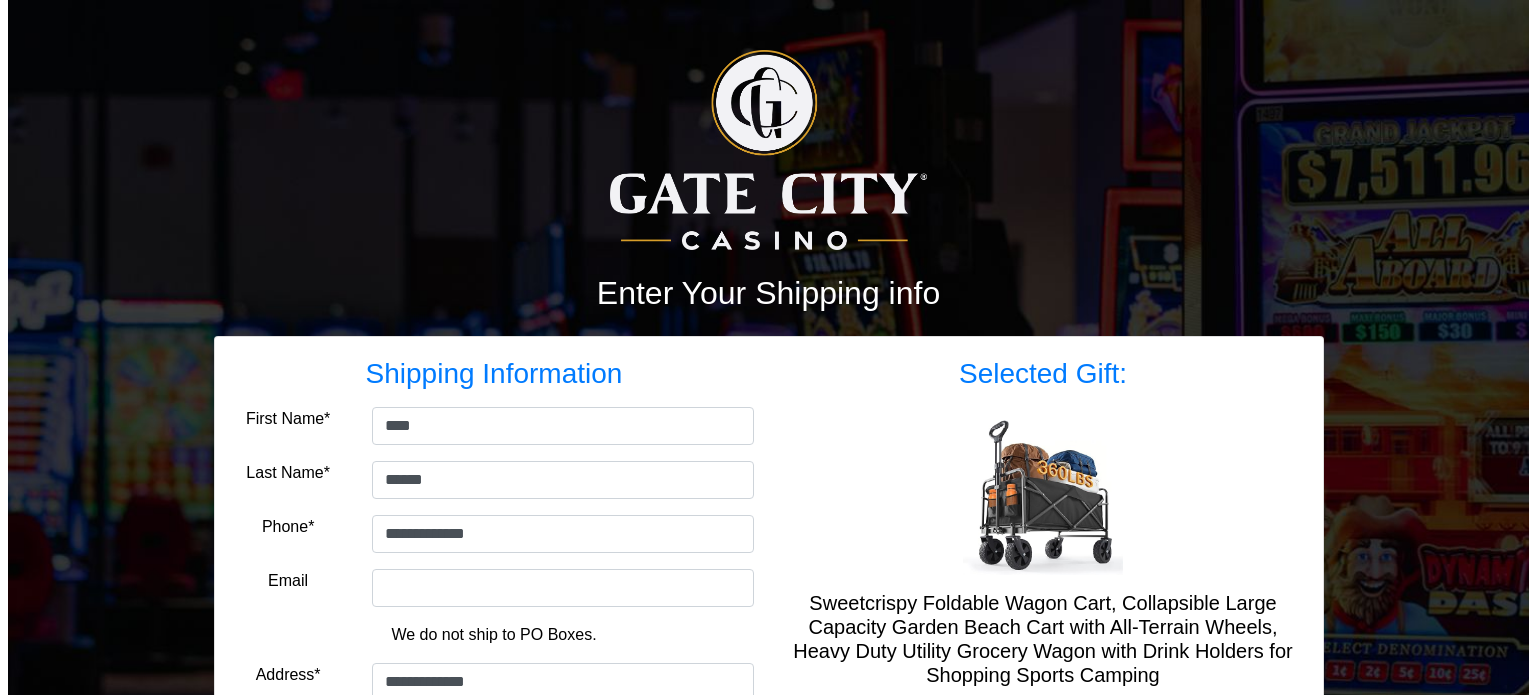 scroll, scrollTop: 392, scrollLeft: 0, axis: vertical 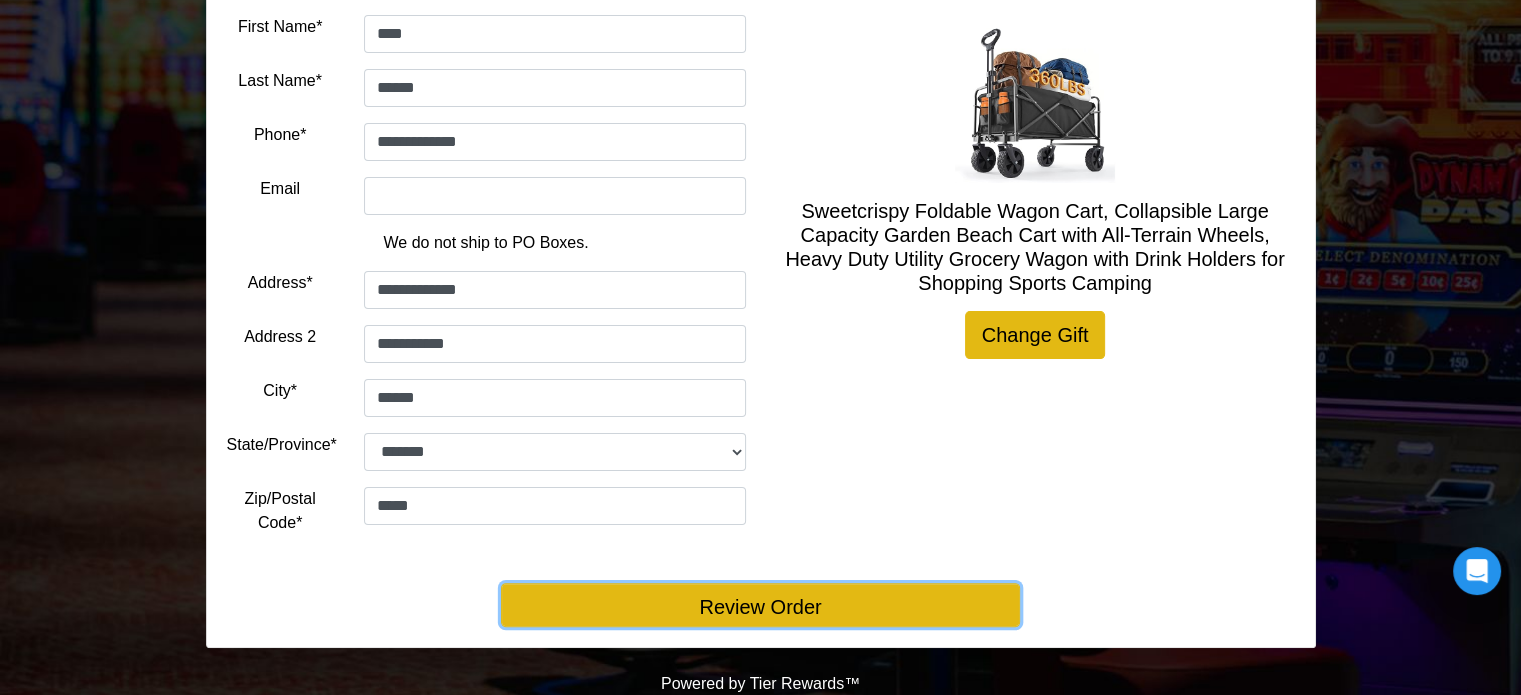 click on "Review Order" at bounding box center [760, 605] 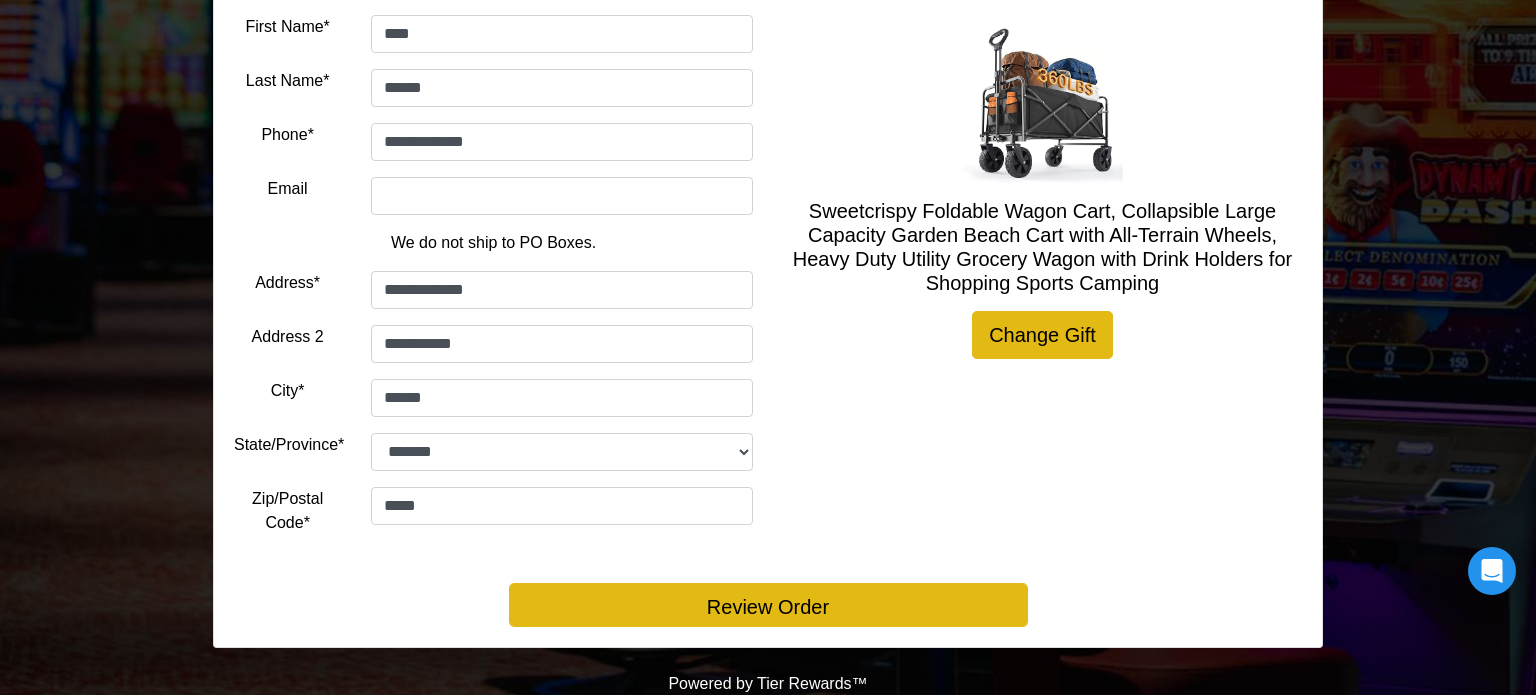 click on "**********" at bounding box center (768, 152) 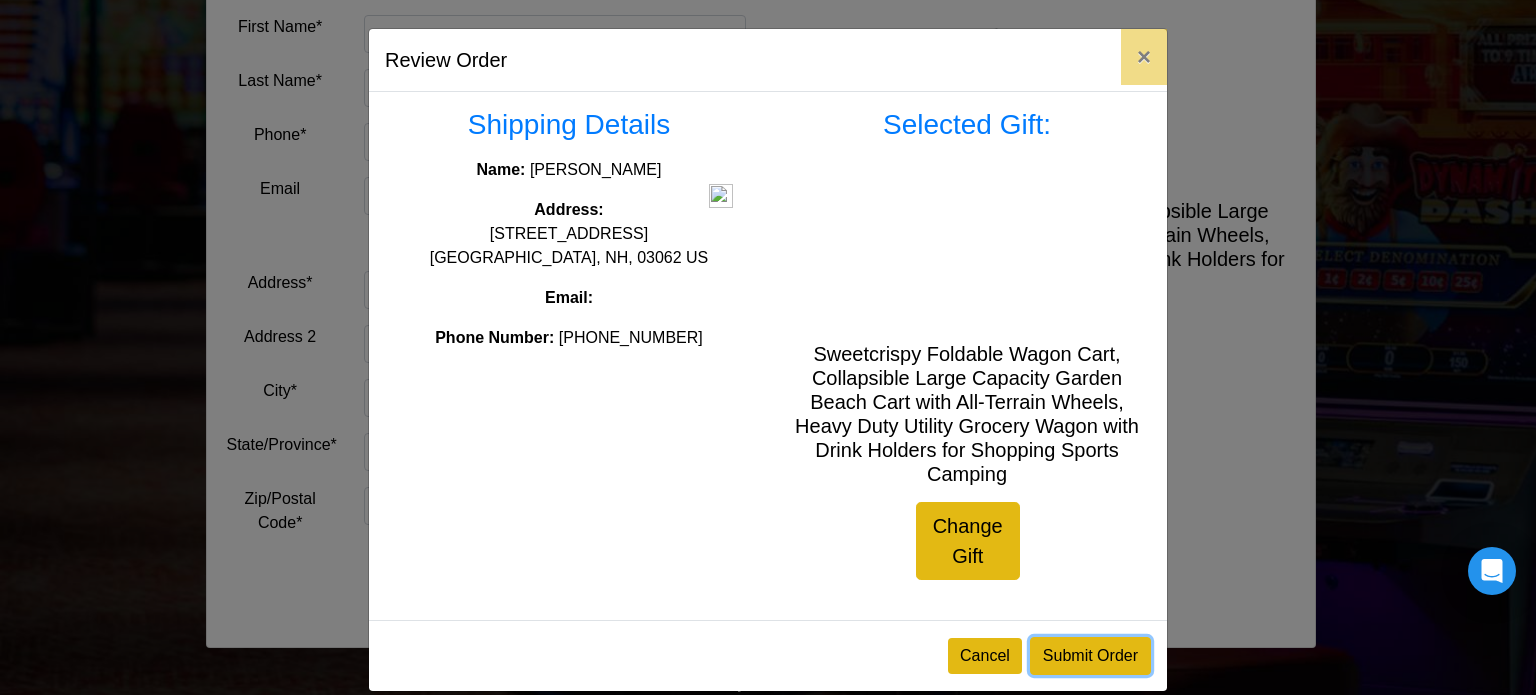 click on "Submit Order" at bounding box center (1090, 656) 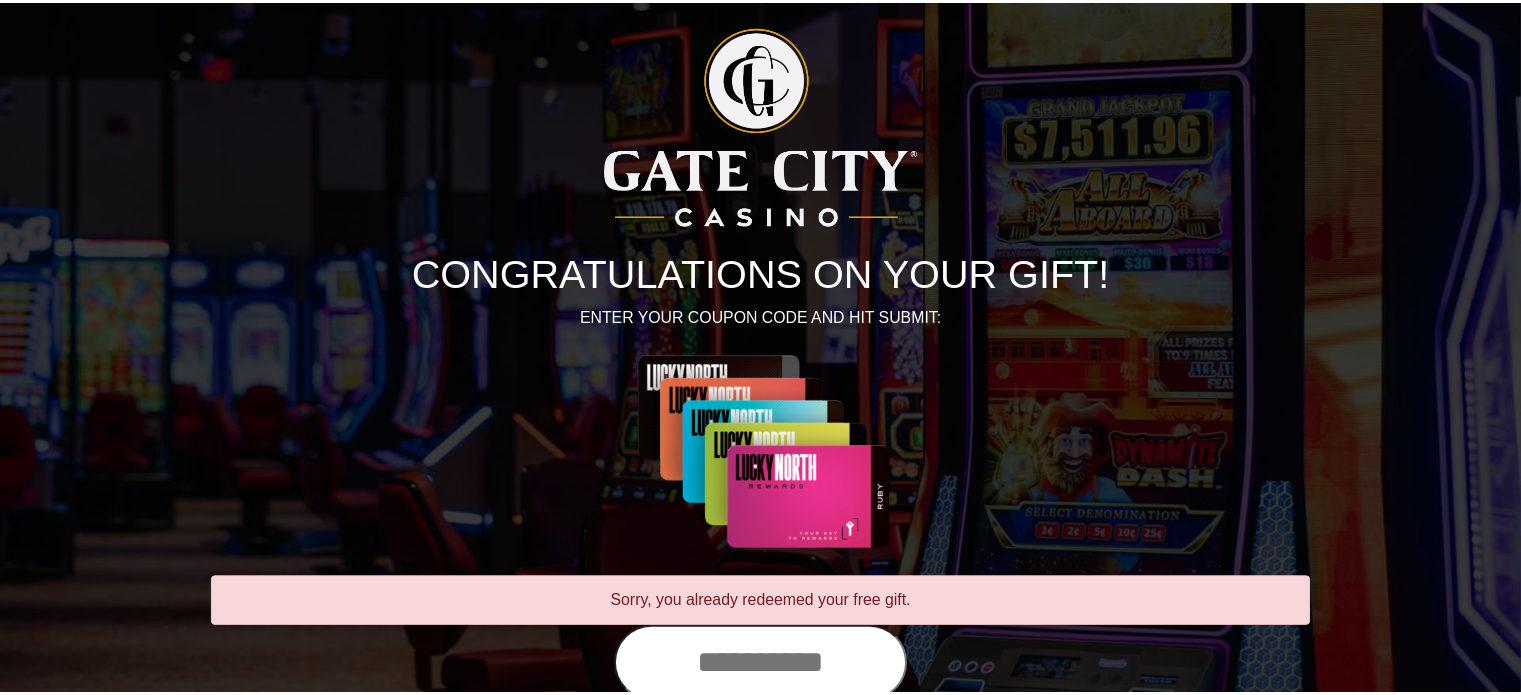 scroll, scrollTop: 0, scrollLeft: 0, axis: both 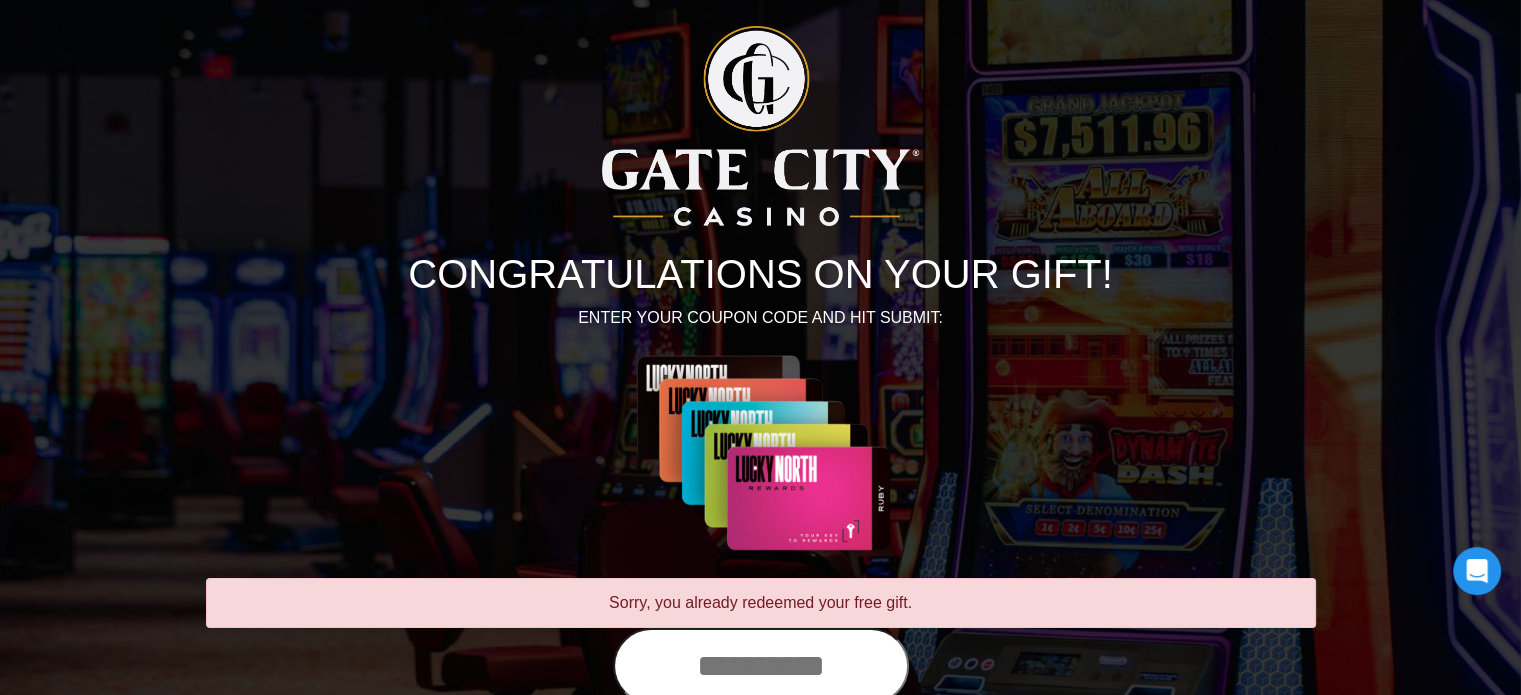 click at bounding box center [761, 666] 